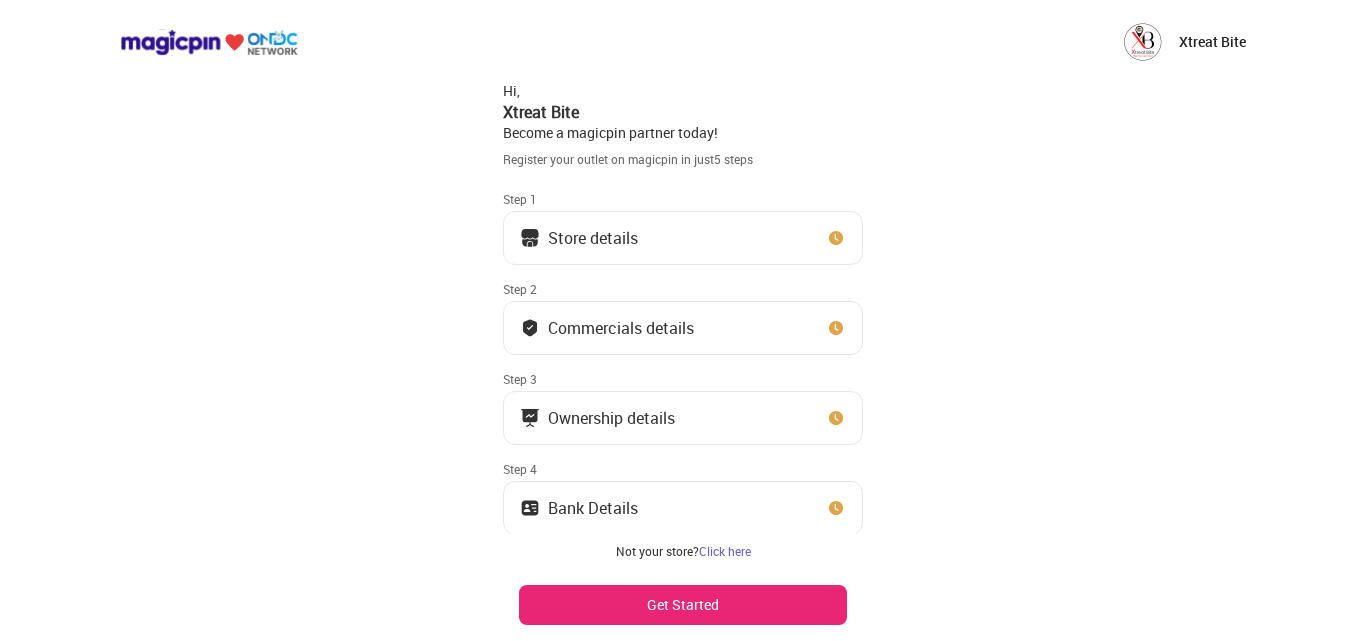 scroll, scrollTop: 0, scrollLeft: 0, axis: both 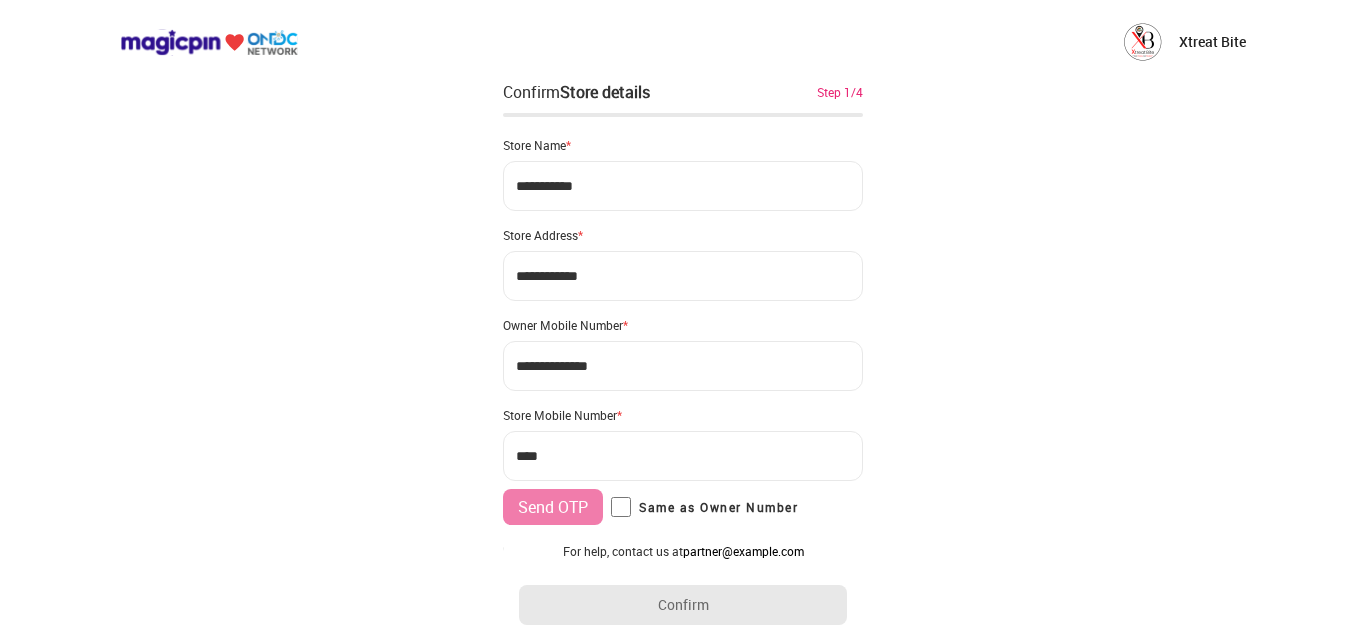click on "***" at bounding box center [683, 456] 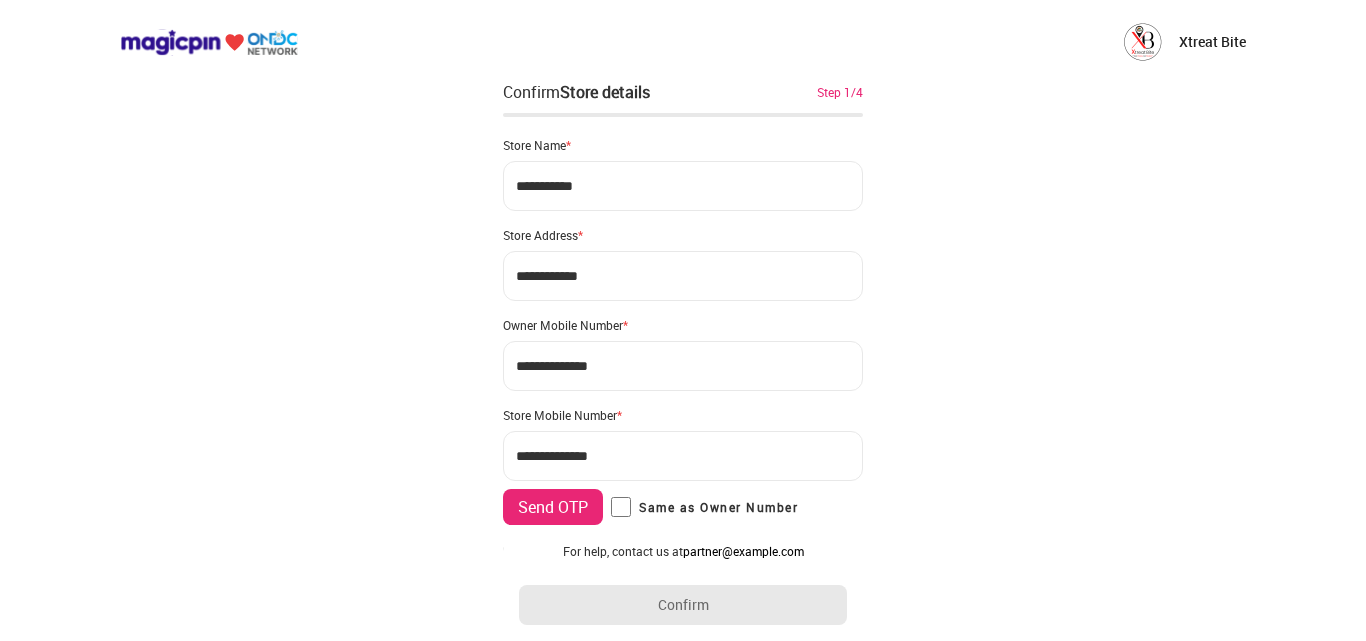 type on "**********" 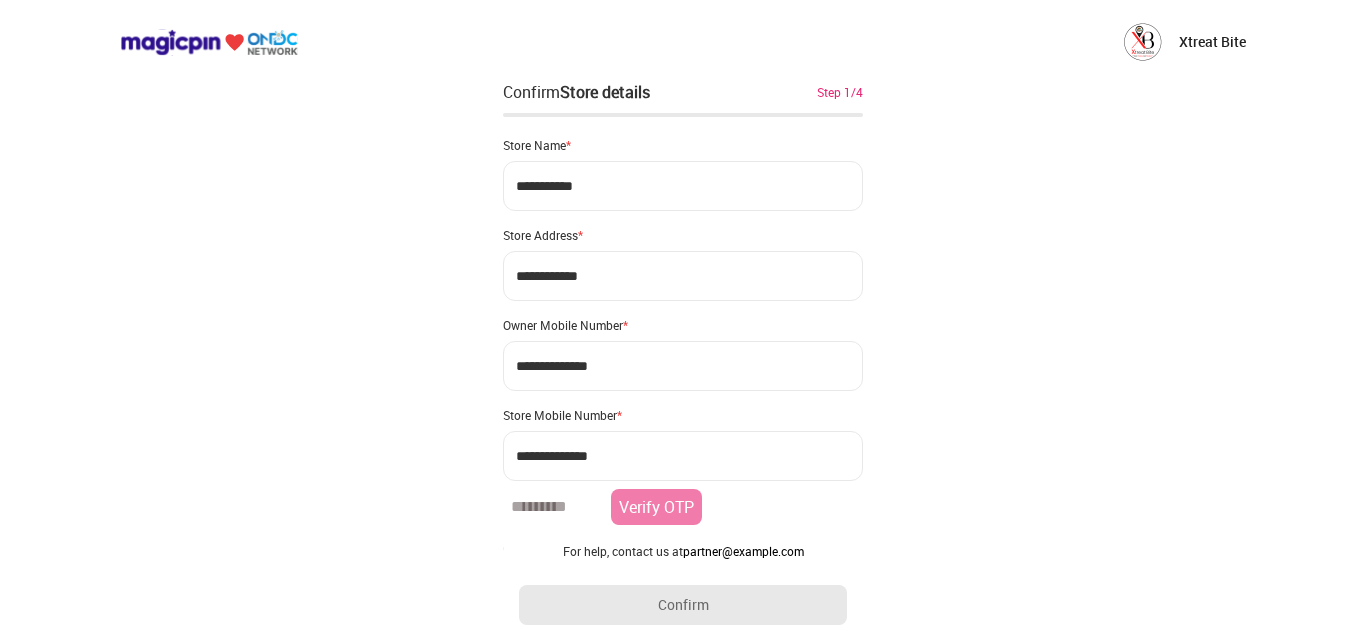 click at bounding box center (553, 507) 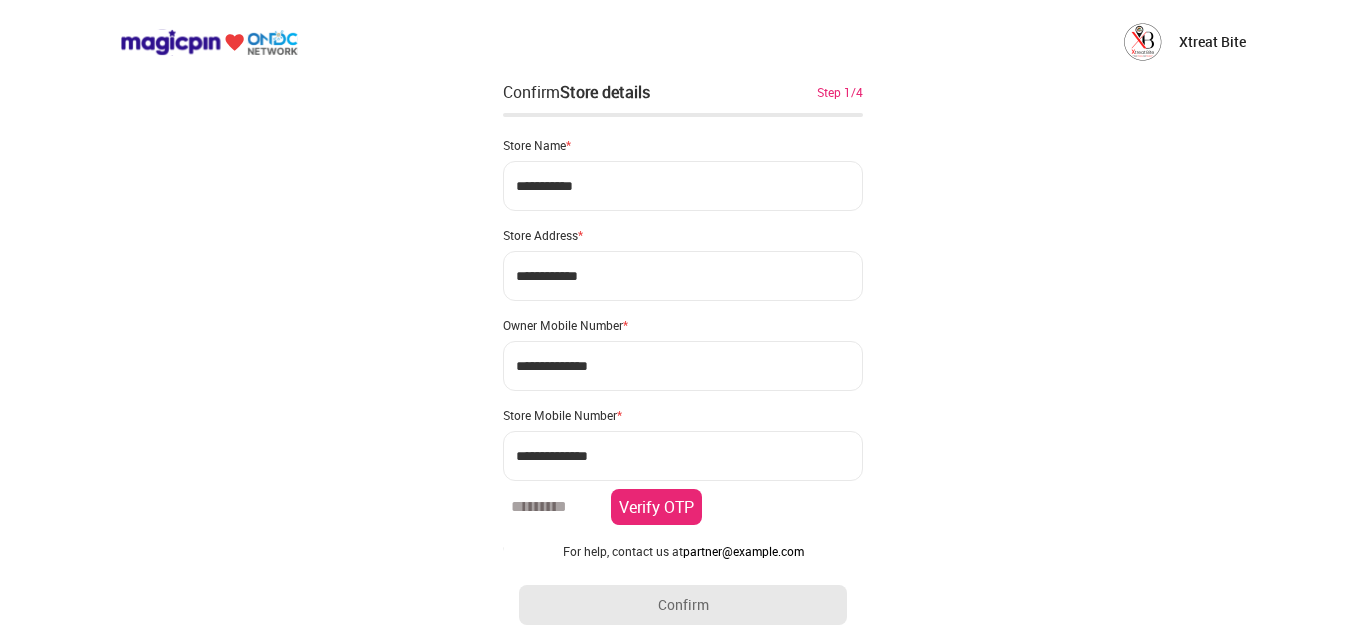 type on "******" 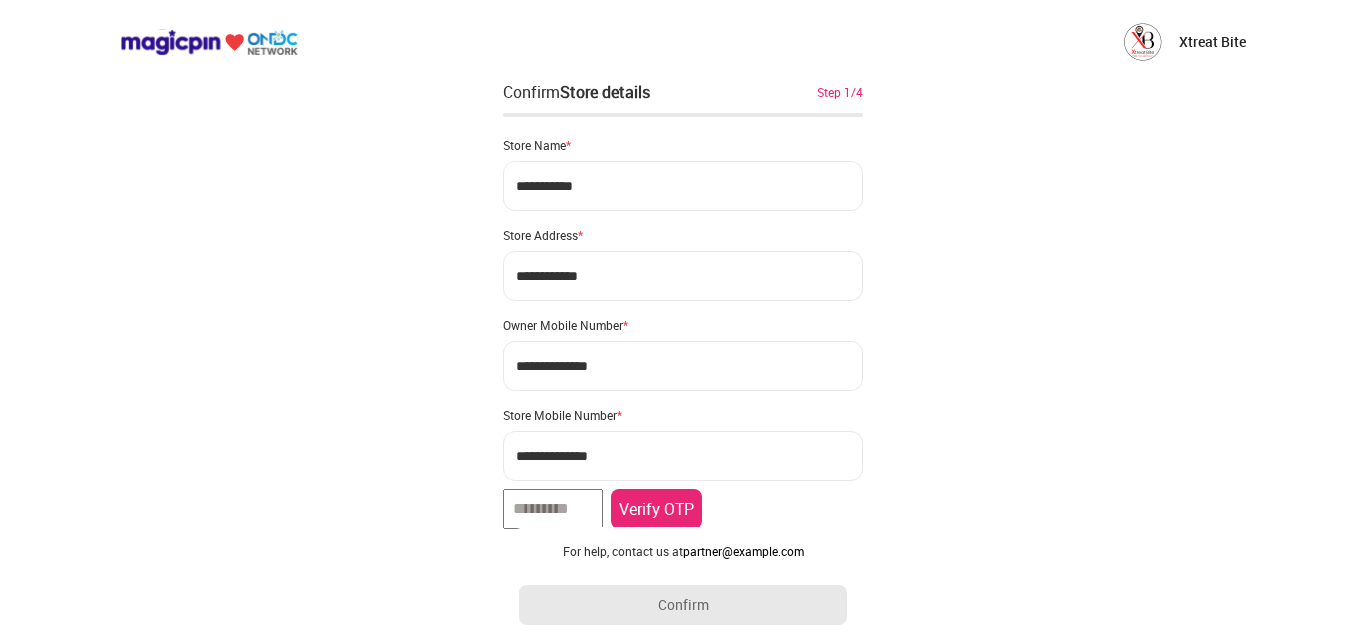click on "Verify OTP" at bounding box center (656, 509) 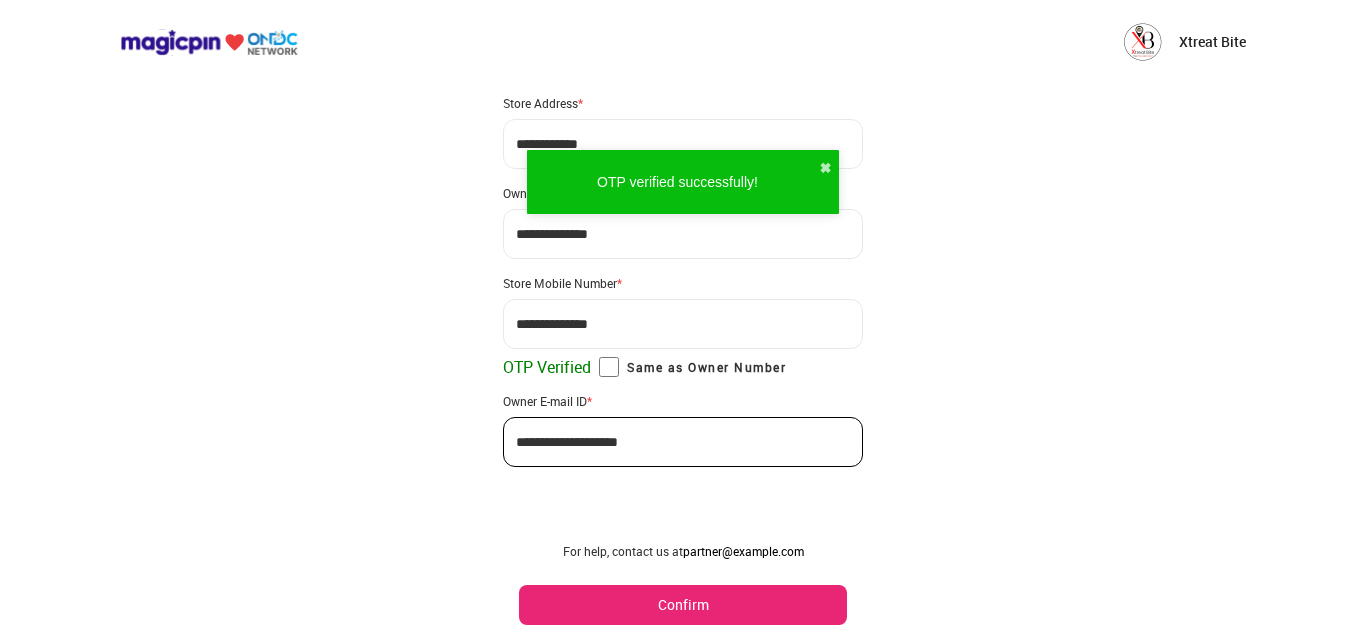 scroll, scrollTop: 138, scrollLeft: 0, axis: vertical 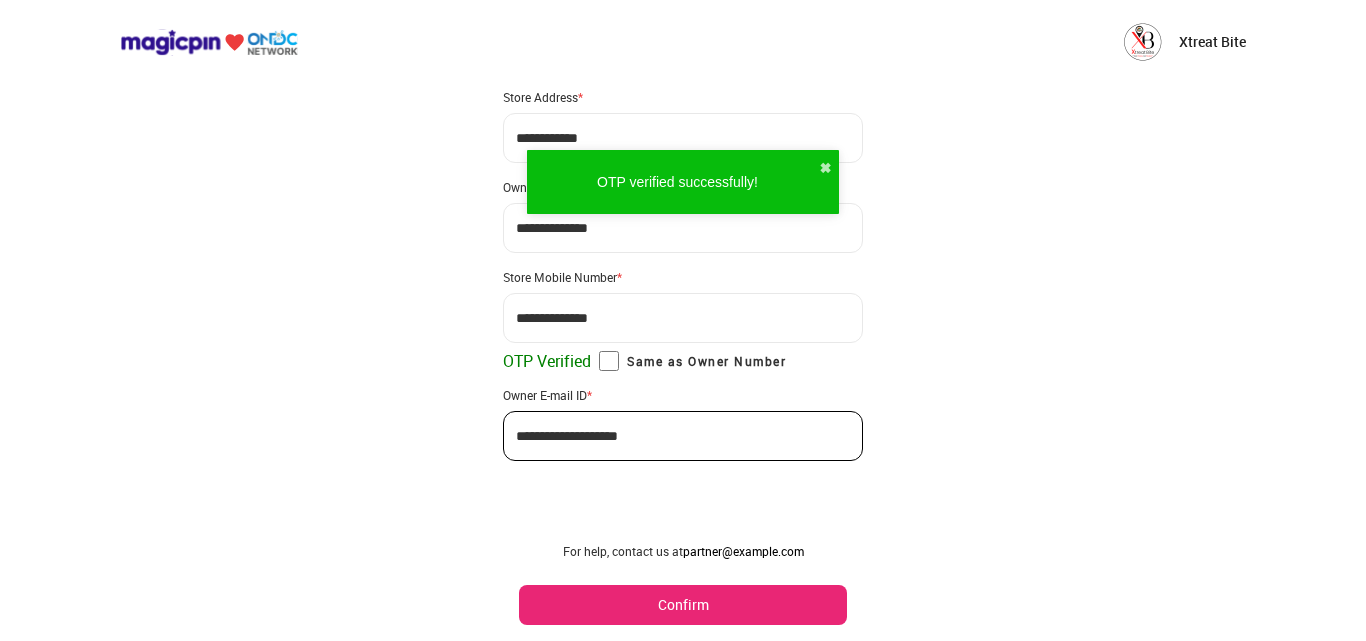 click on "**********" at bounding box center [683, 436] 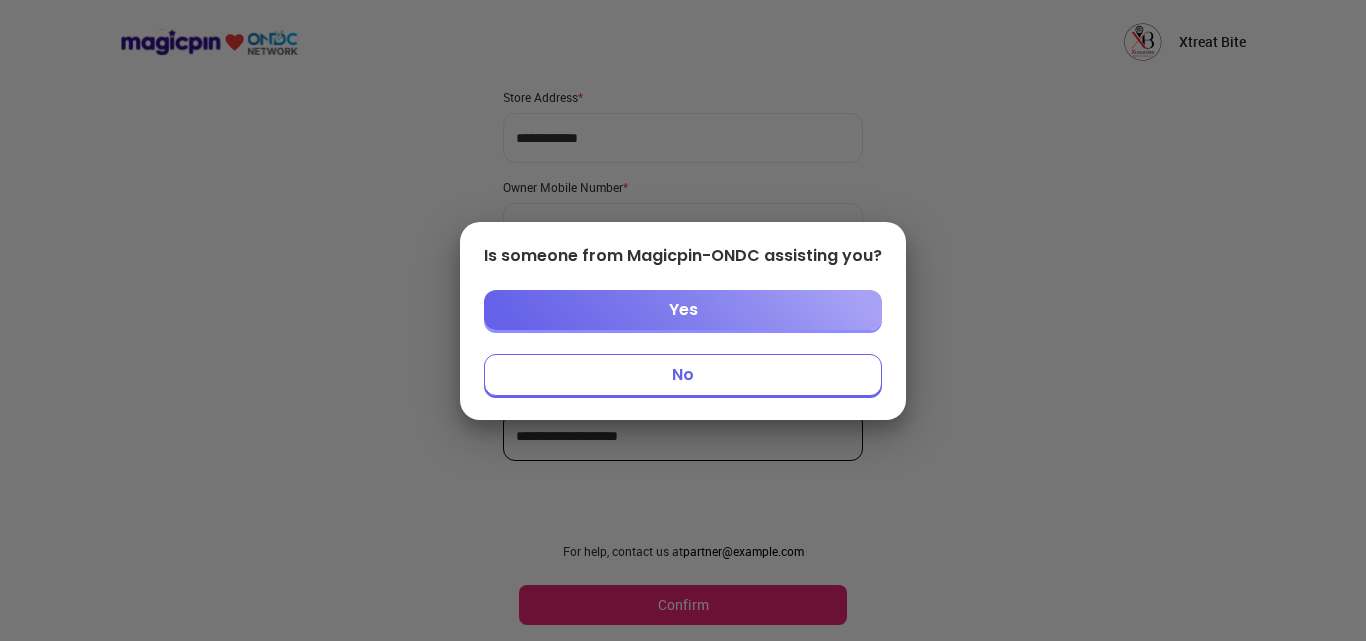 click on "Yes" at bounding box center (683, 310) 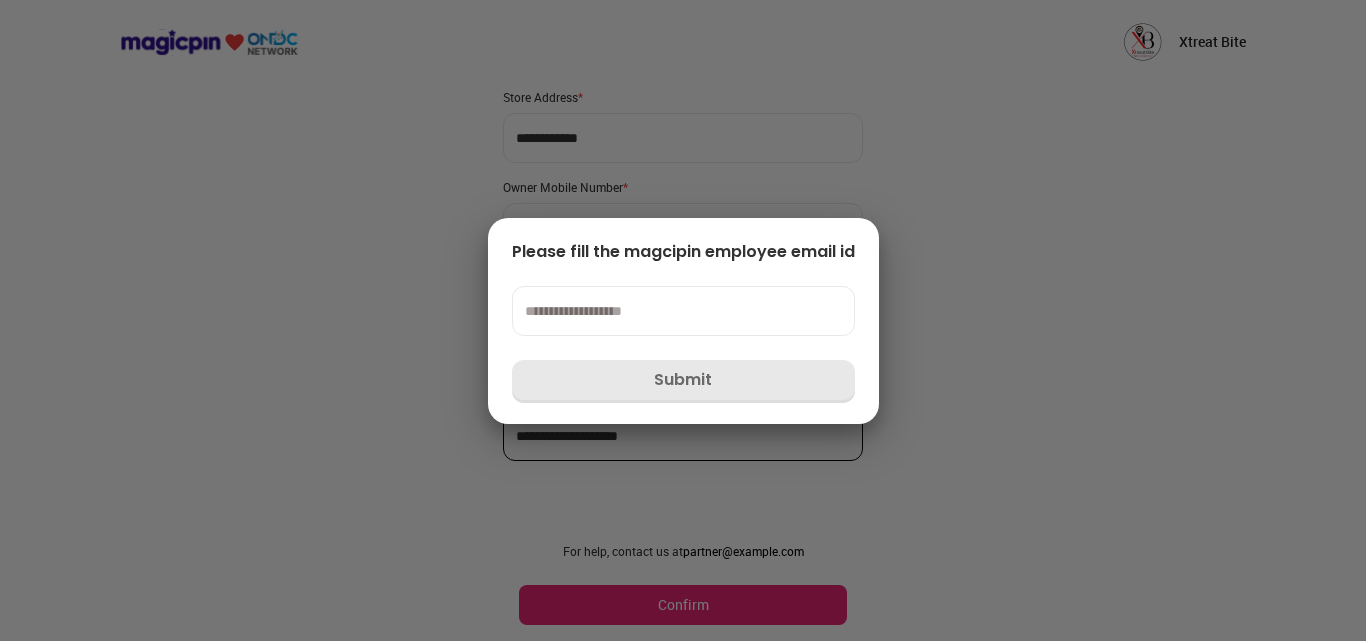 click at bounding box center (683, 320) 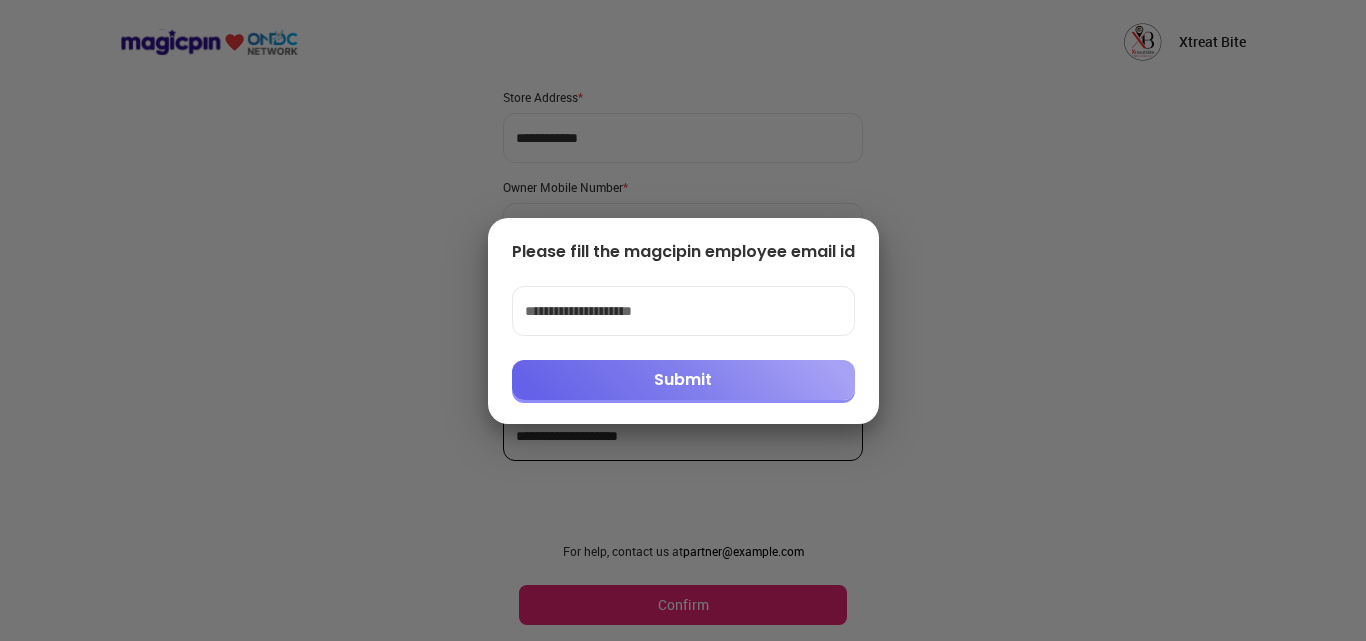 type on "**********" 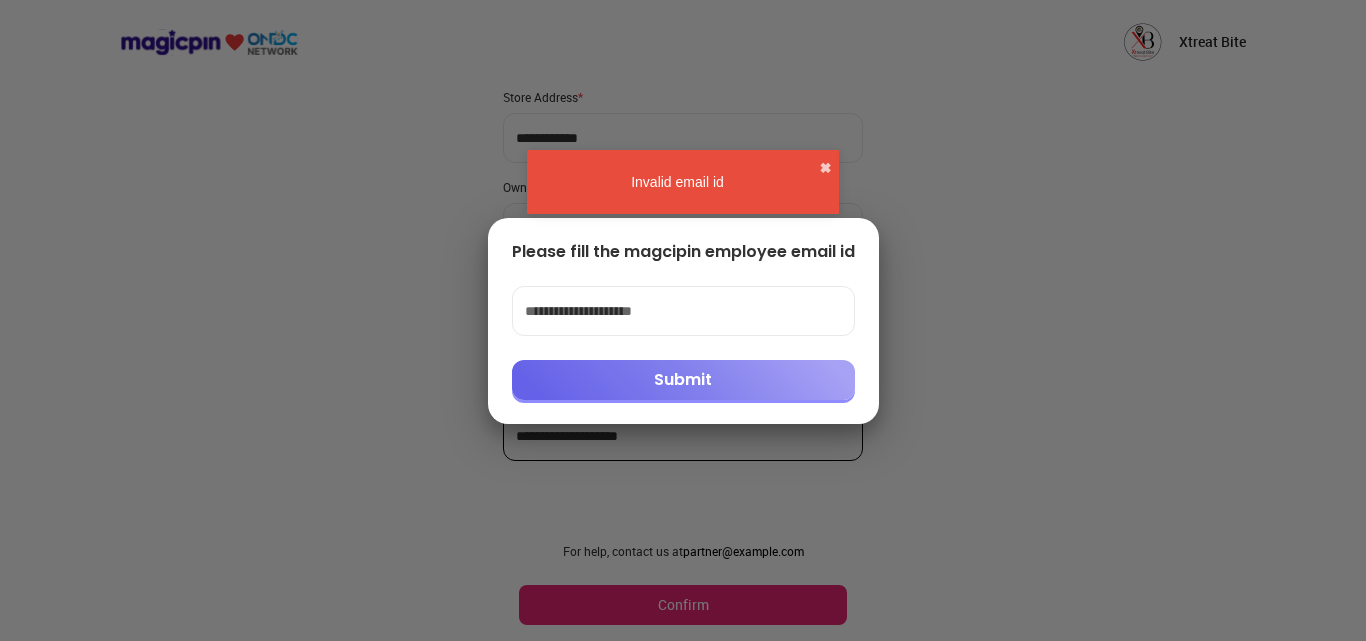 click on "Invalid email id ✖" at bounding box center (683, 182) 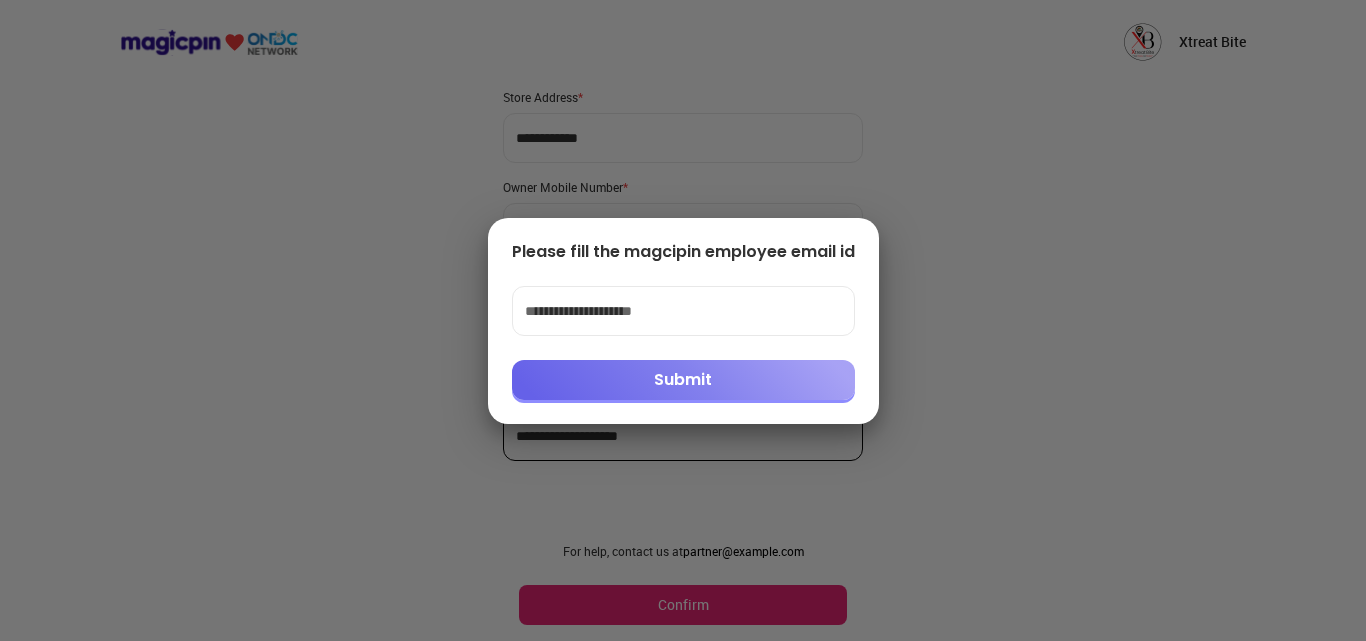 click at bounding box center (683, 320) 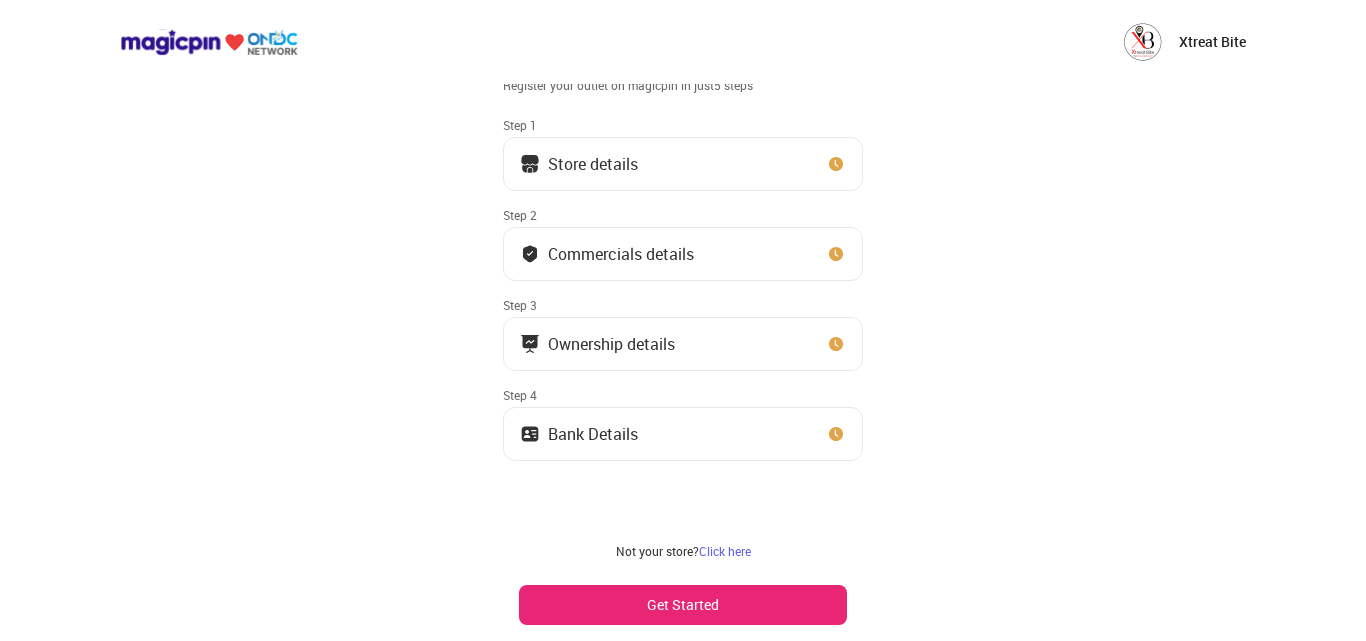 scroll, scrollTop: 74, scrollLeft: 0, axis: vertical 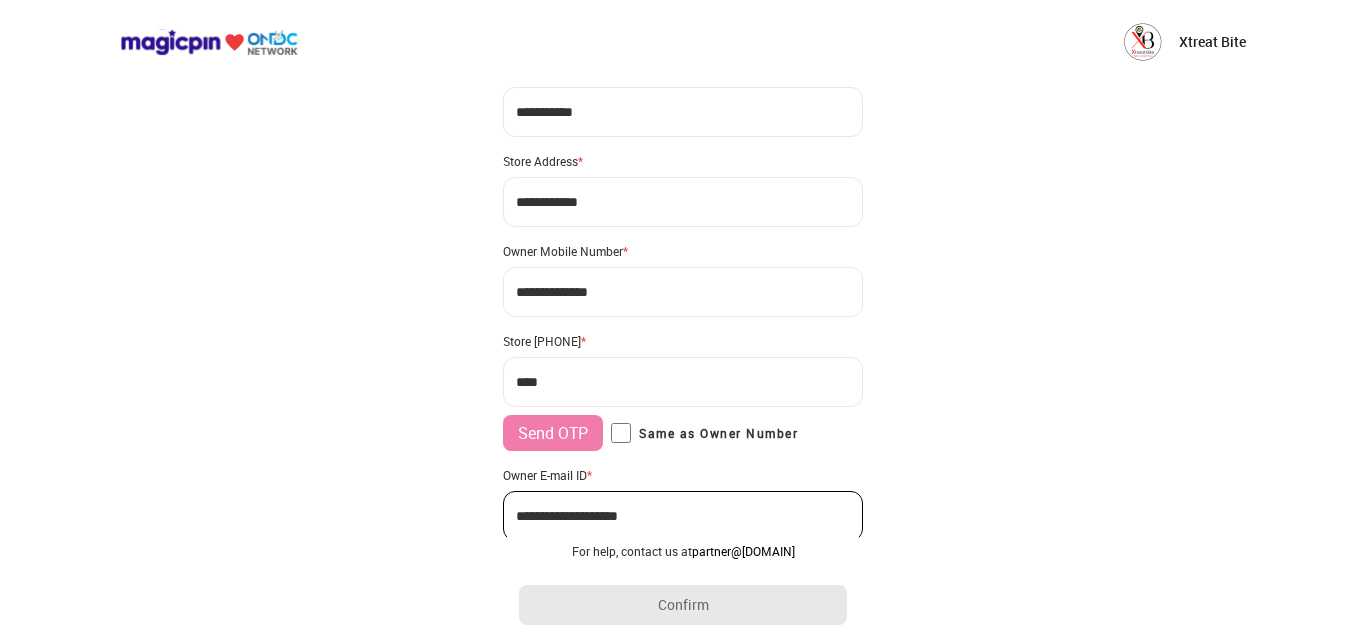 type on "**********" 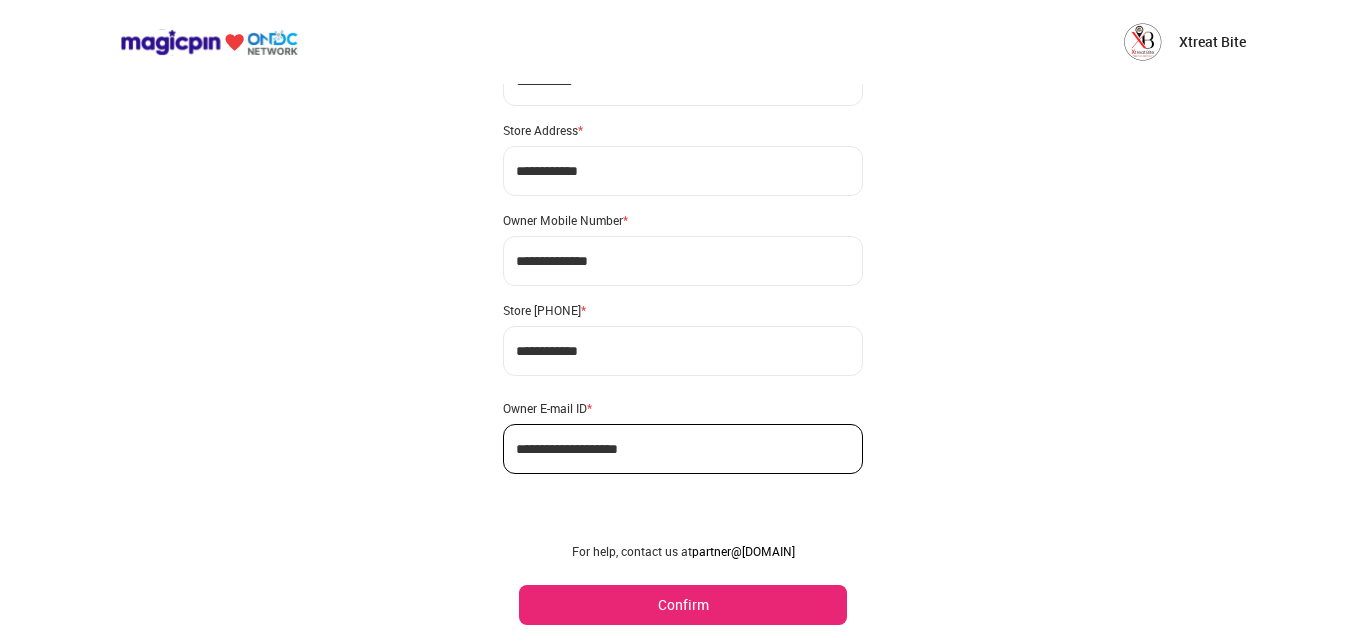 scroll, scrollTop: 118, scrollLeft: 0, axis: vertical 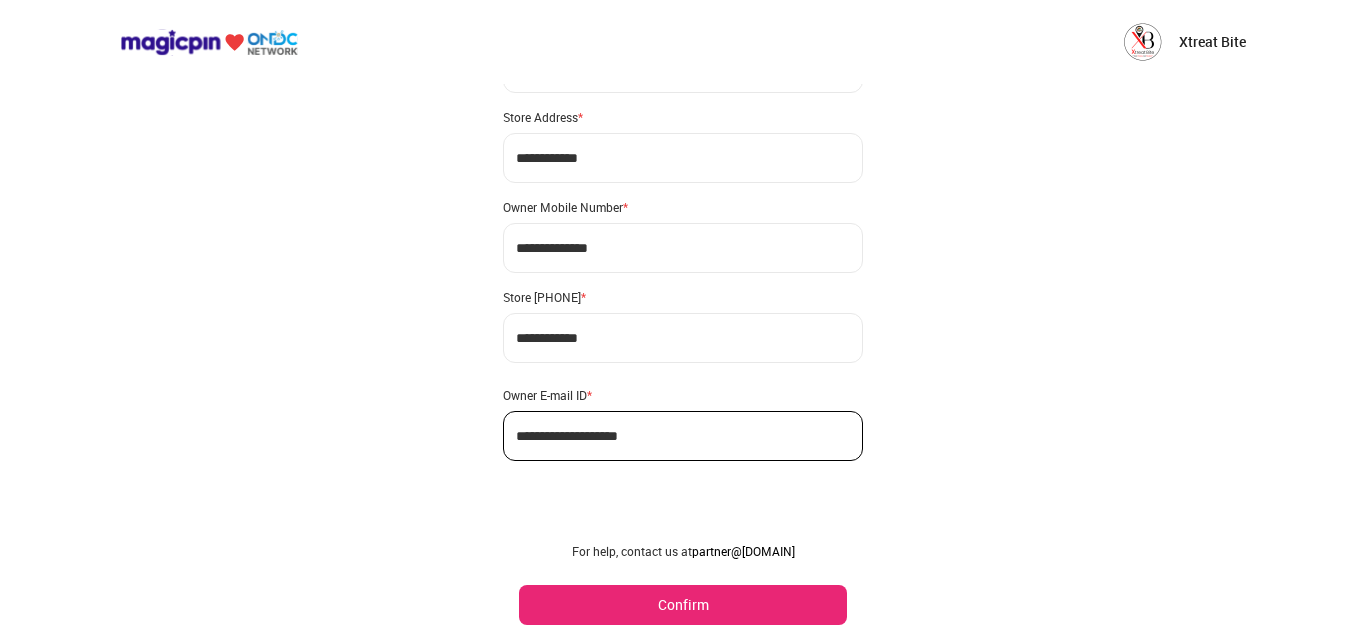 click on "Confirm" at bounding box center [683, 605] 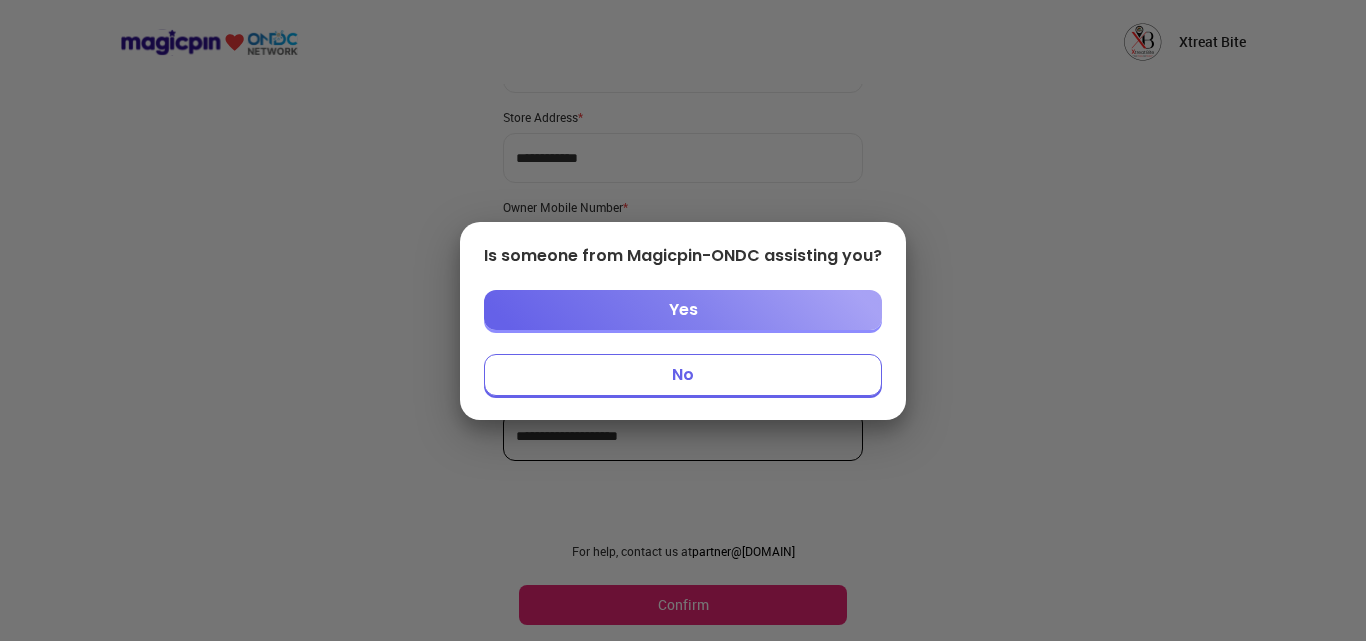 click on "No" at bounding box center (683, 375) 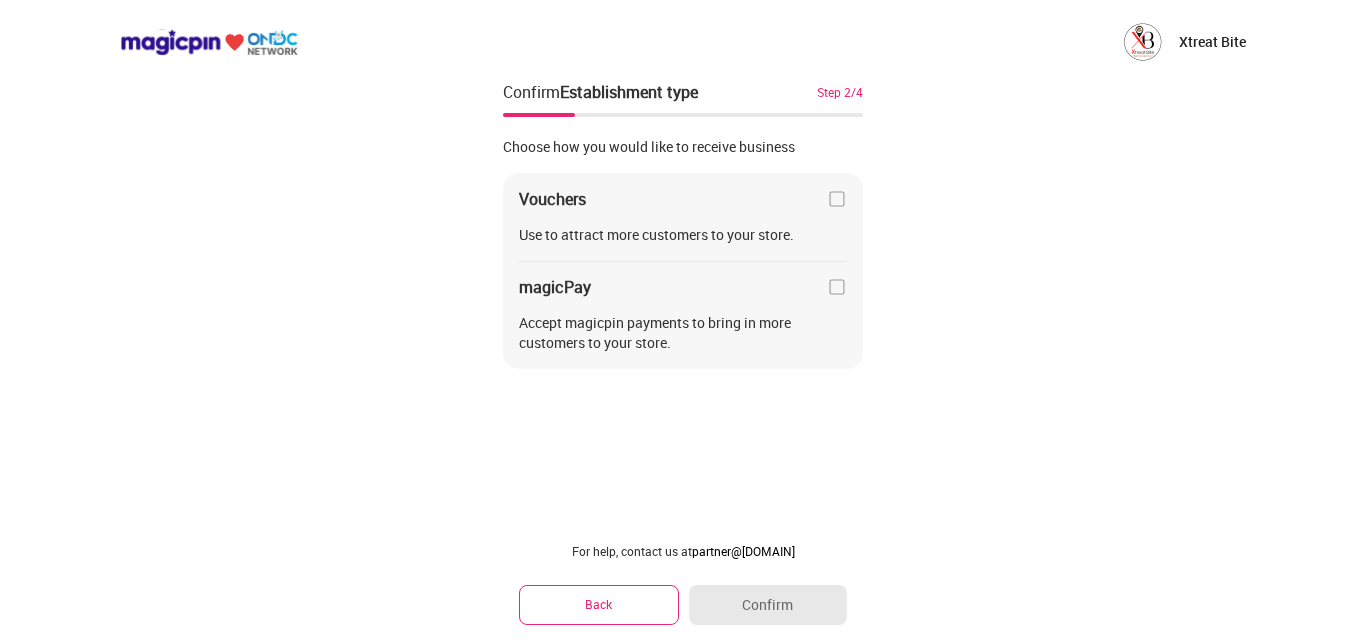 scroll, scrollTop: 0, scrollLeft: 0, axis: both 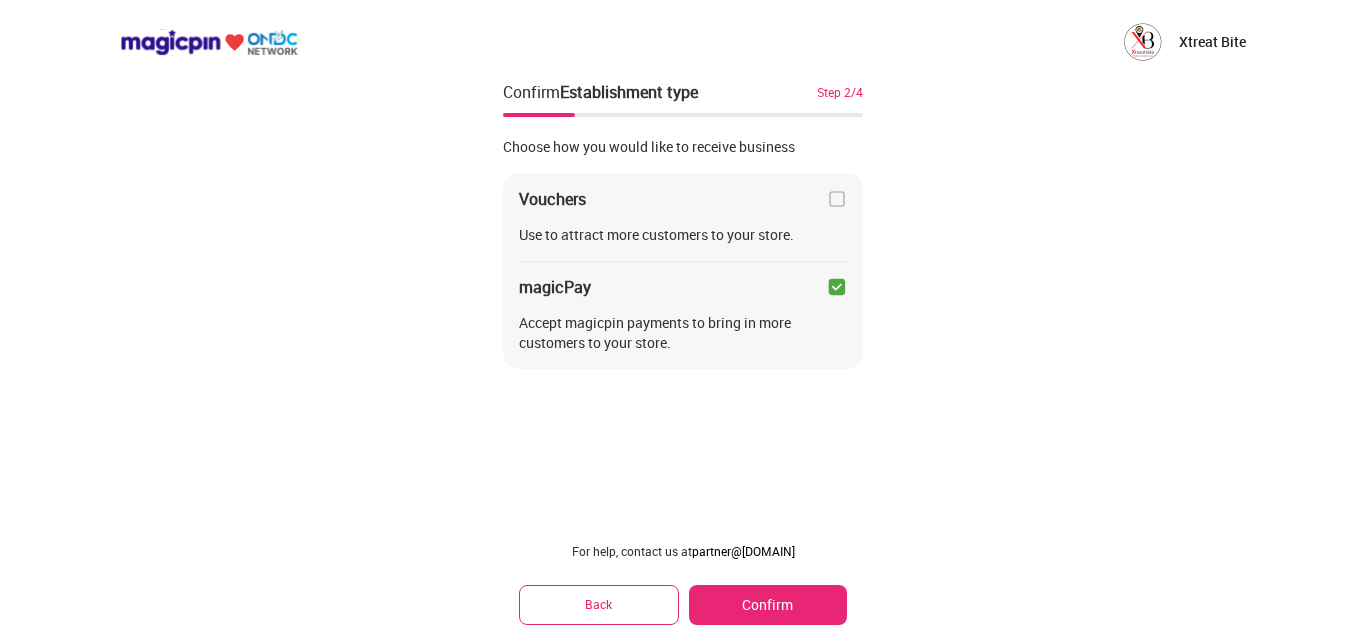 click on "Confirm" at bounding box center [768, 605] 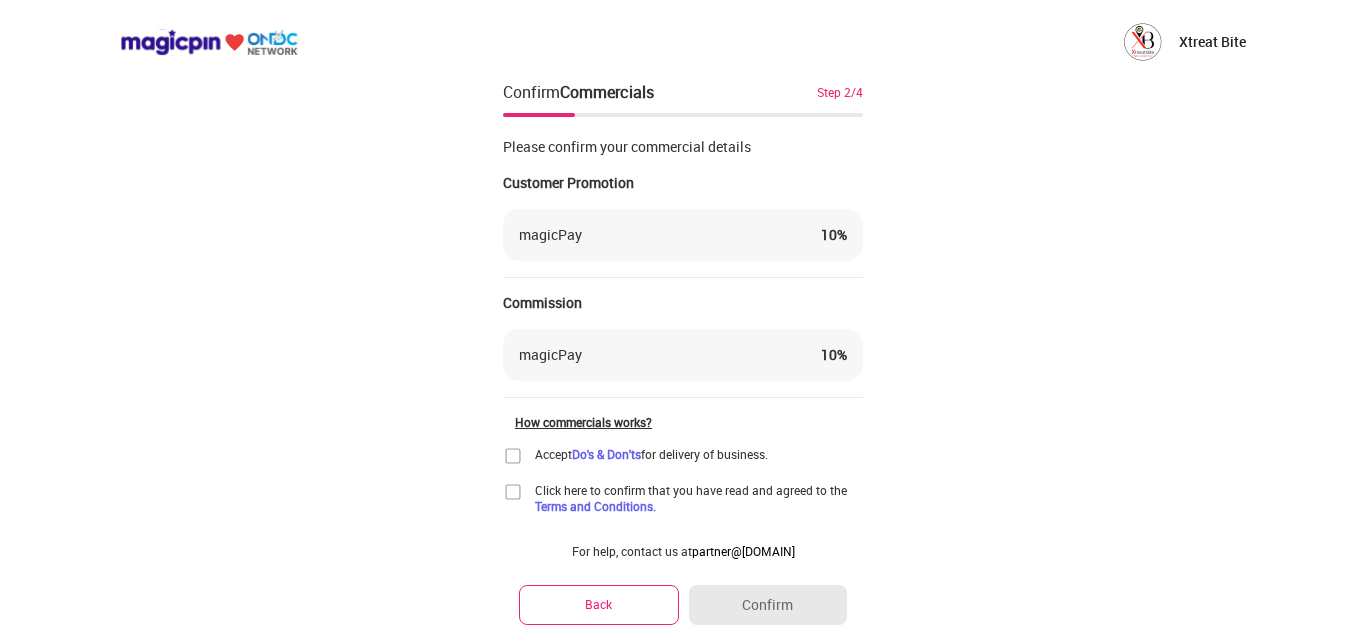 click at bounding box center (513, 456) 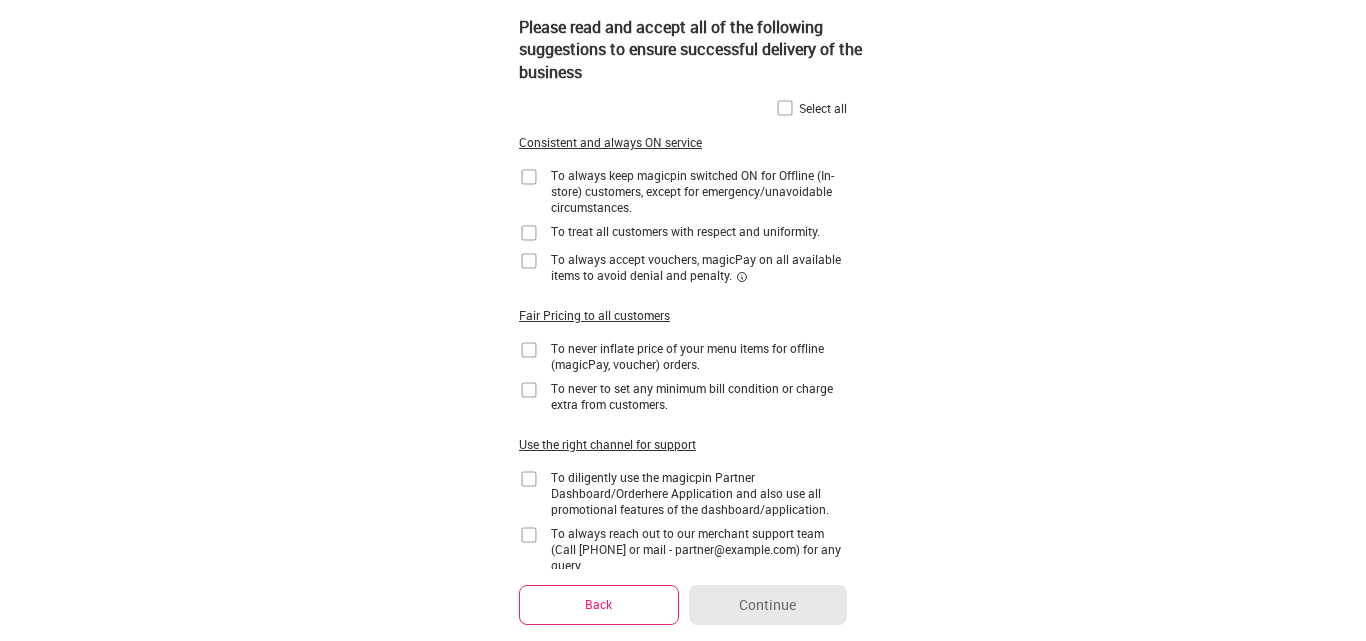 click at bounding box center [785, 108] 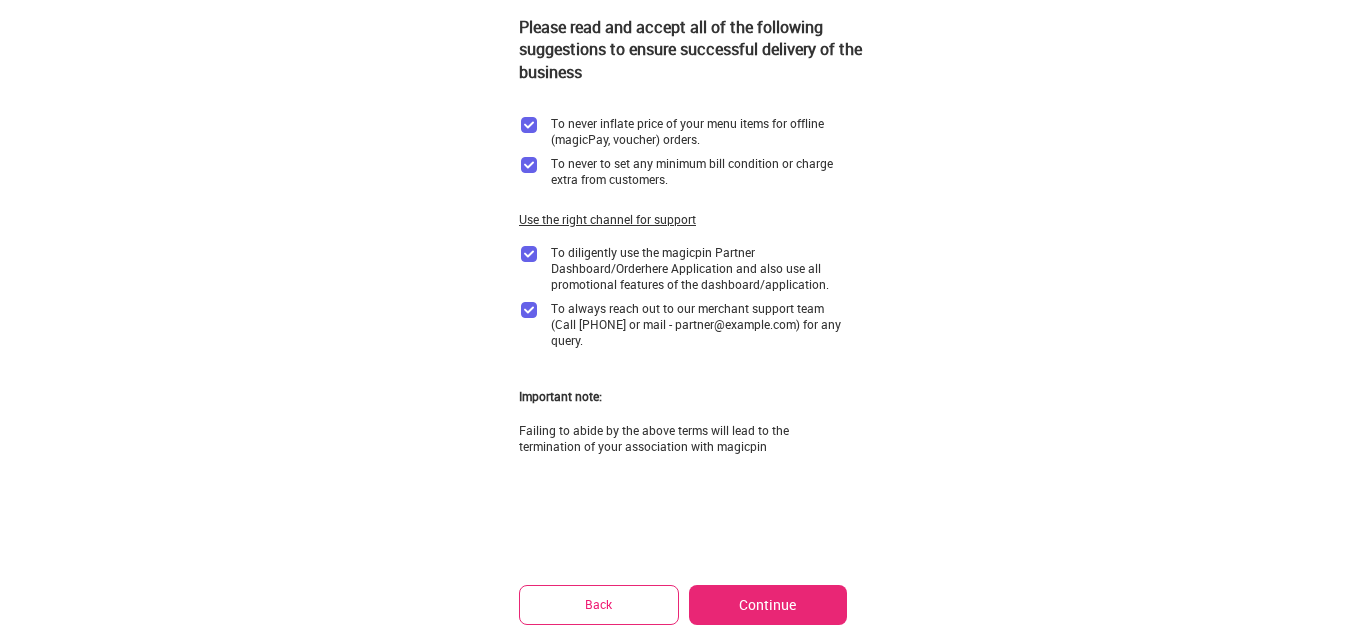 scroll, scrollTop: 233, scrollLeft: 0, axis: vertical 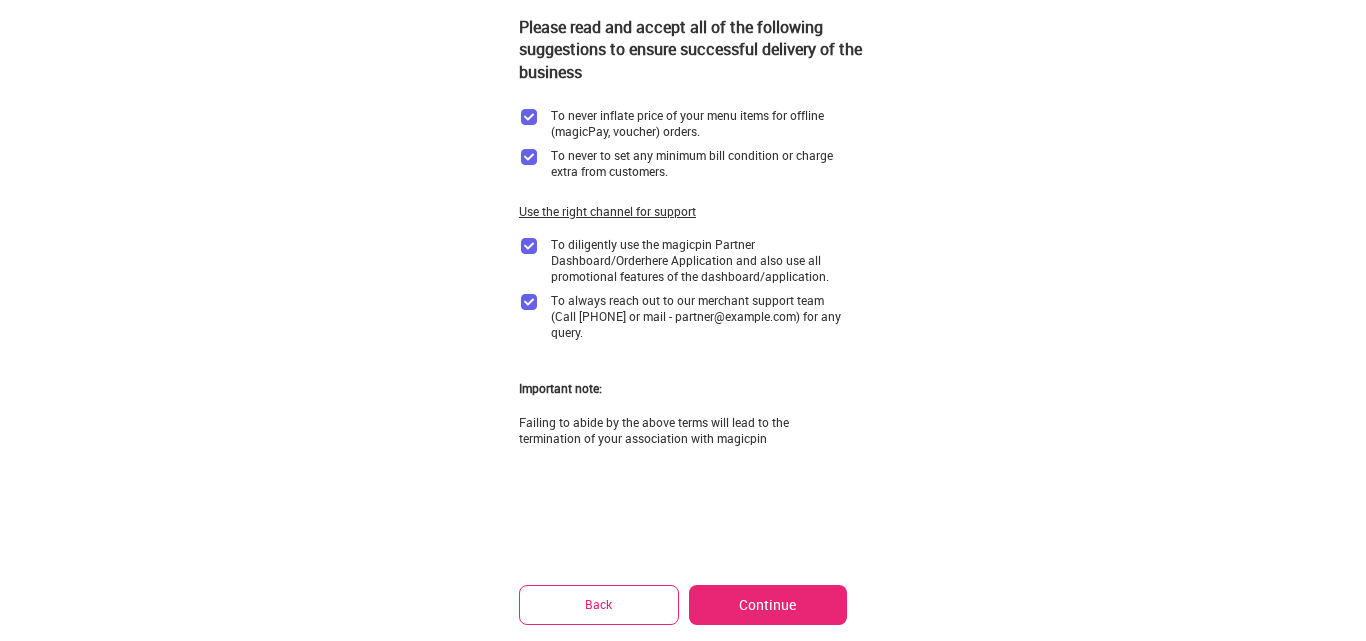 click on "Continue" at bounding box center (768, 605) 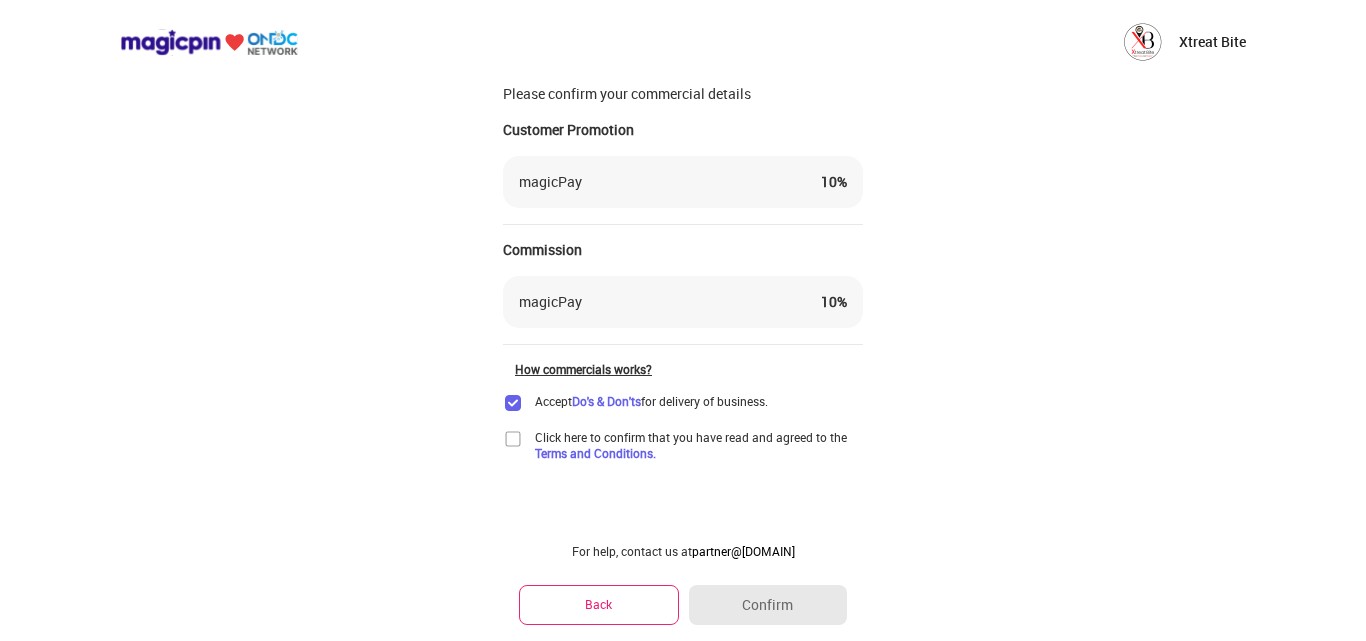 scroll, scrollTop: 53, scrollLeft: 0, axis: vertical 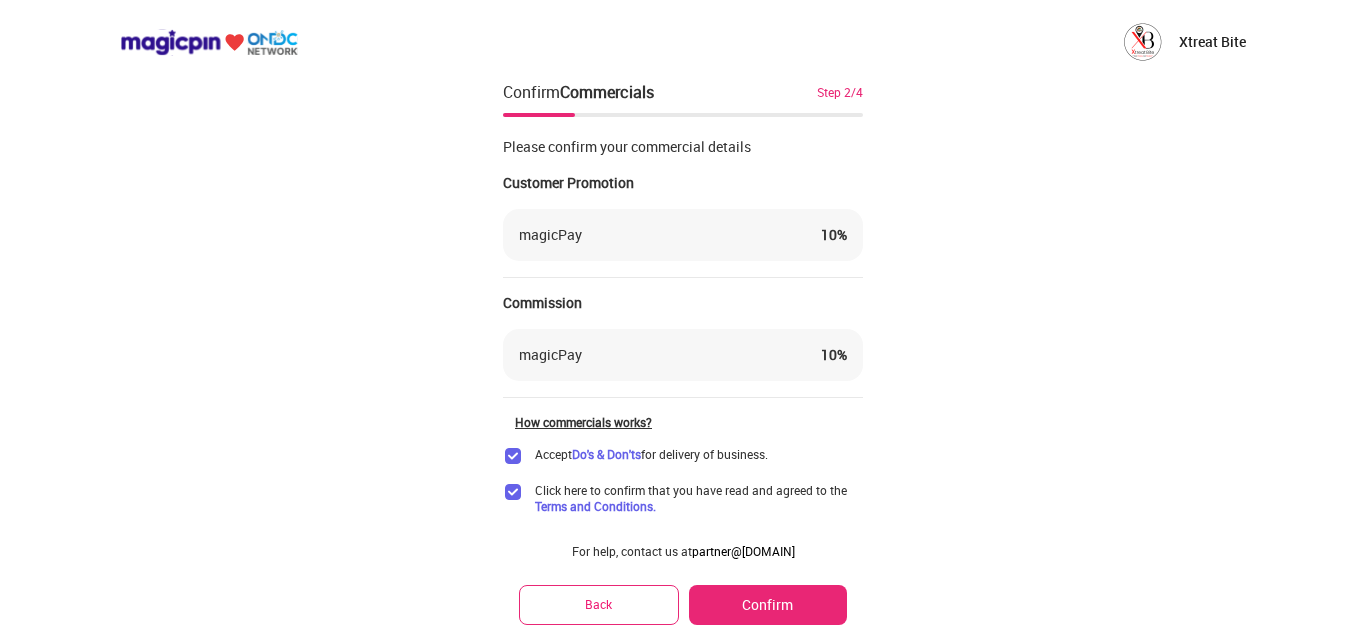 click on "Confirm" at bounding box center [768, 605] 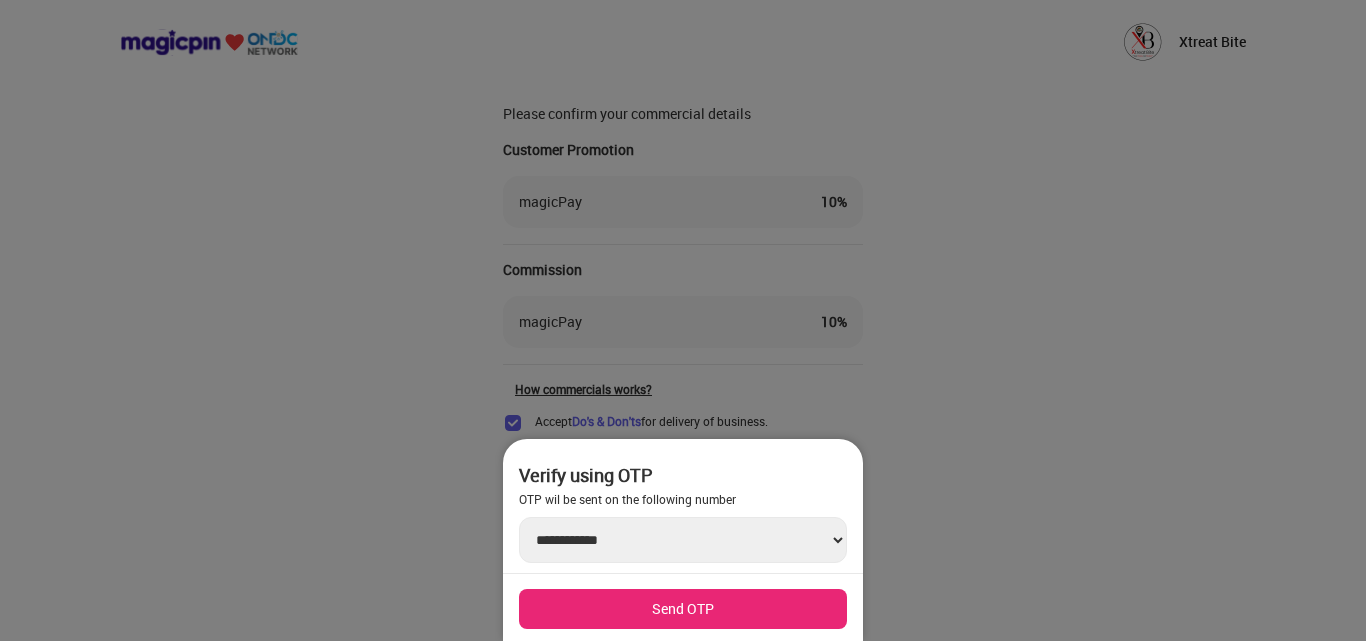 scroll, scrollTop: 53, scrollLeft: 0, axis: vertical 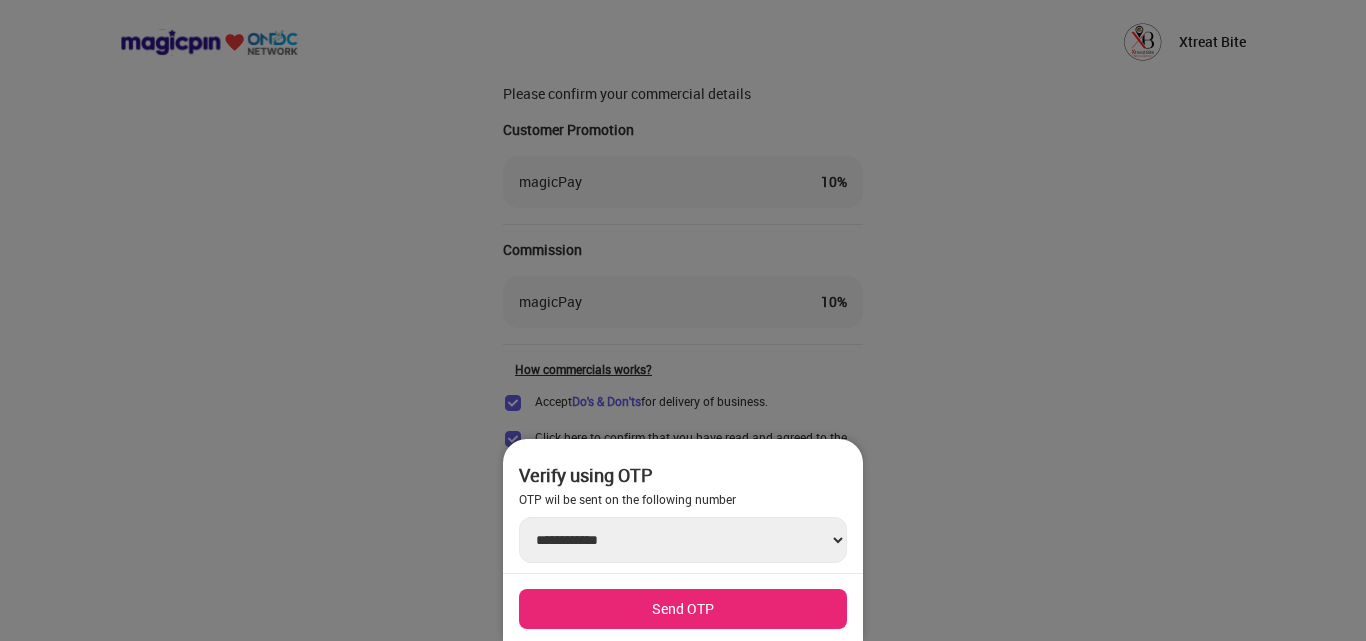 click on "Send OTP" at bounding box center (683, 609) 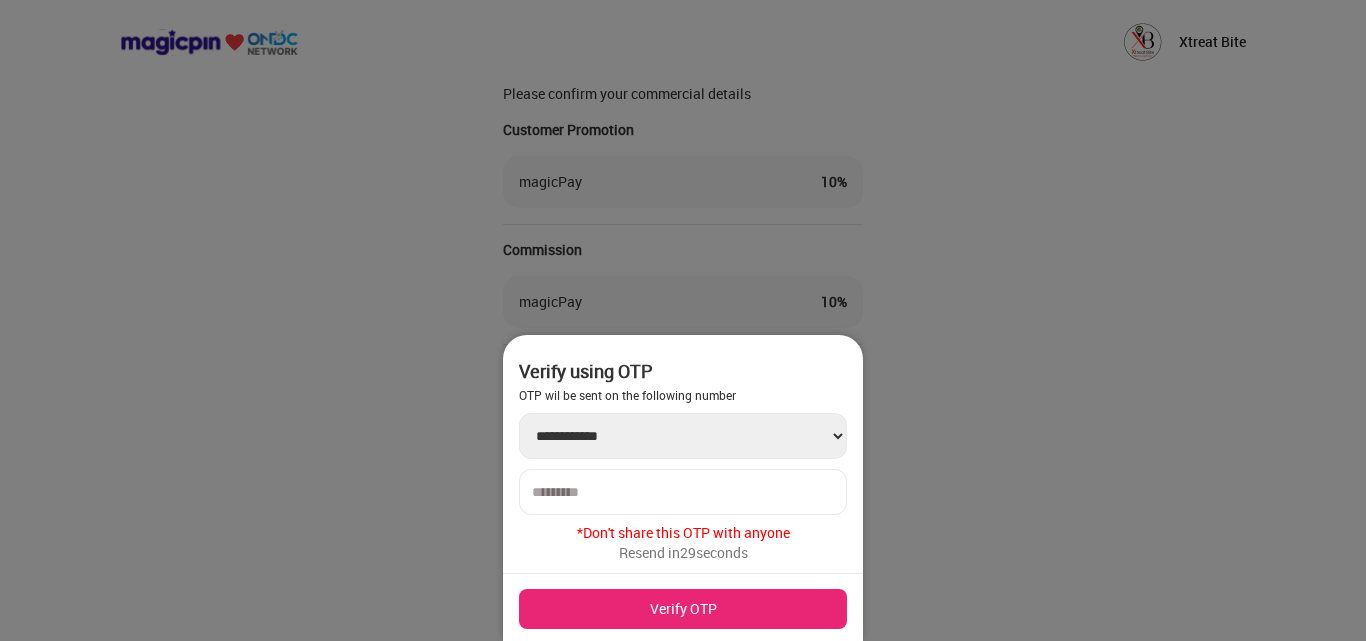 click at bounding box center (683, 492) 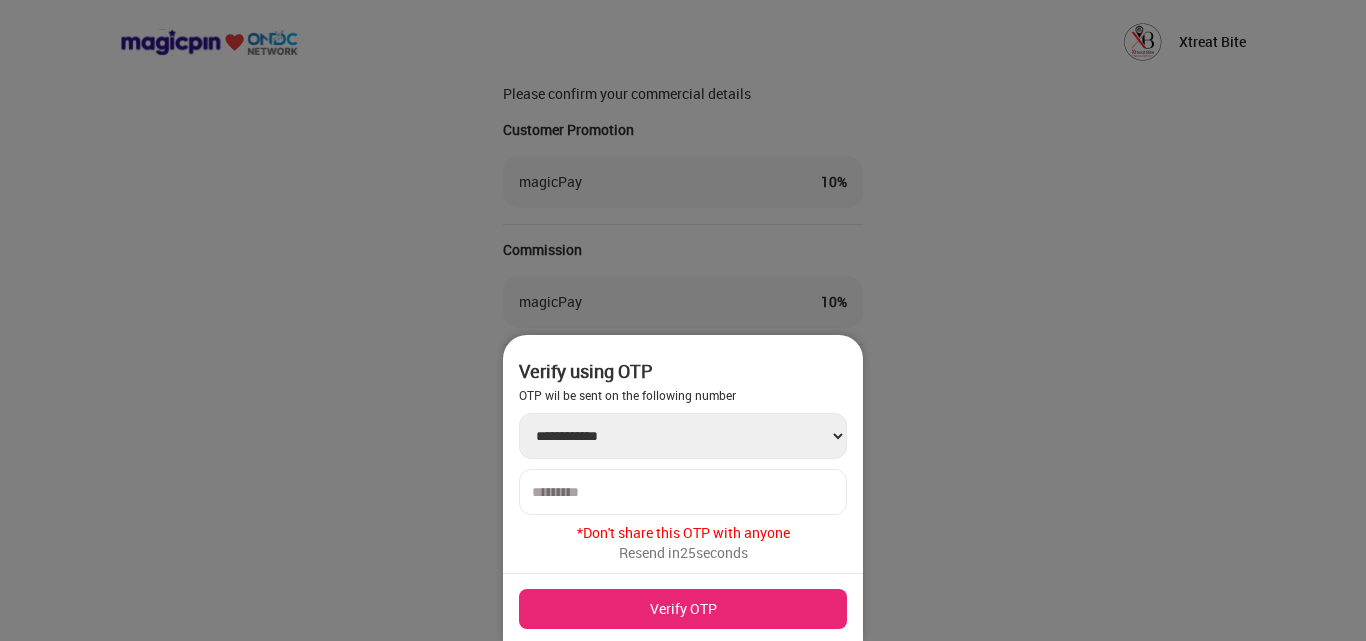 click at bounding box center [683, 492] 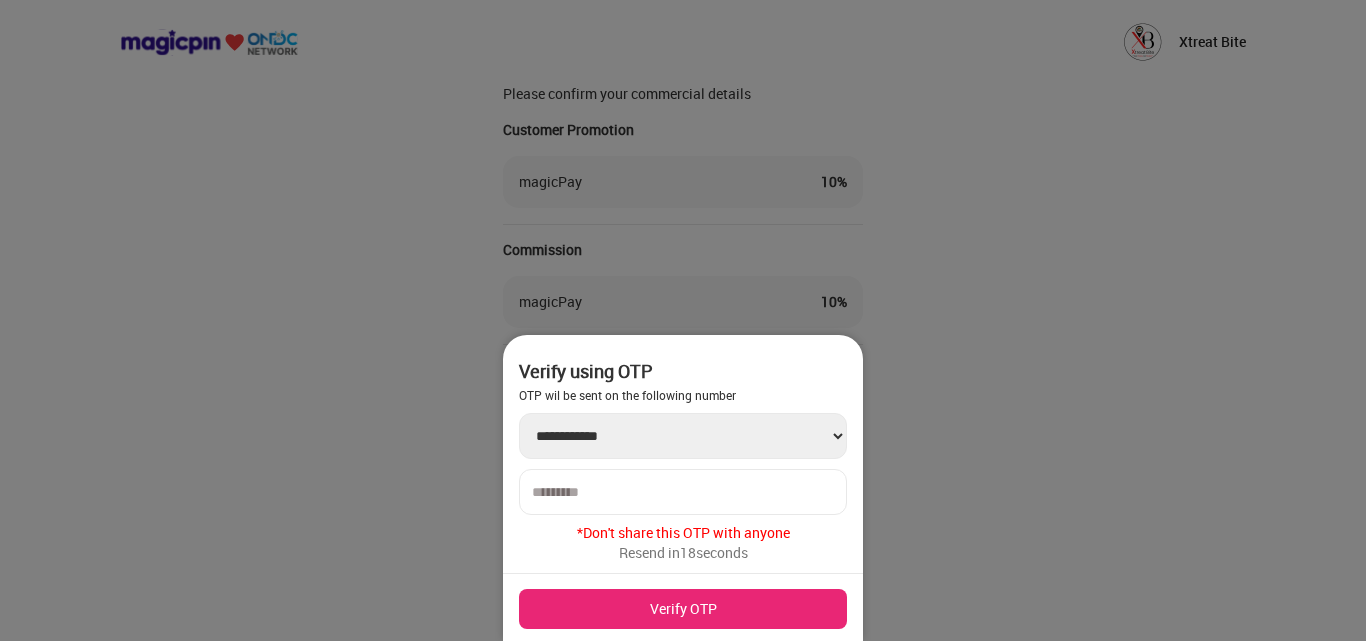 type on "******" 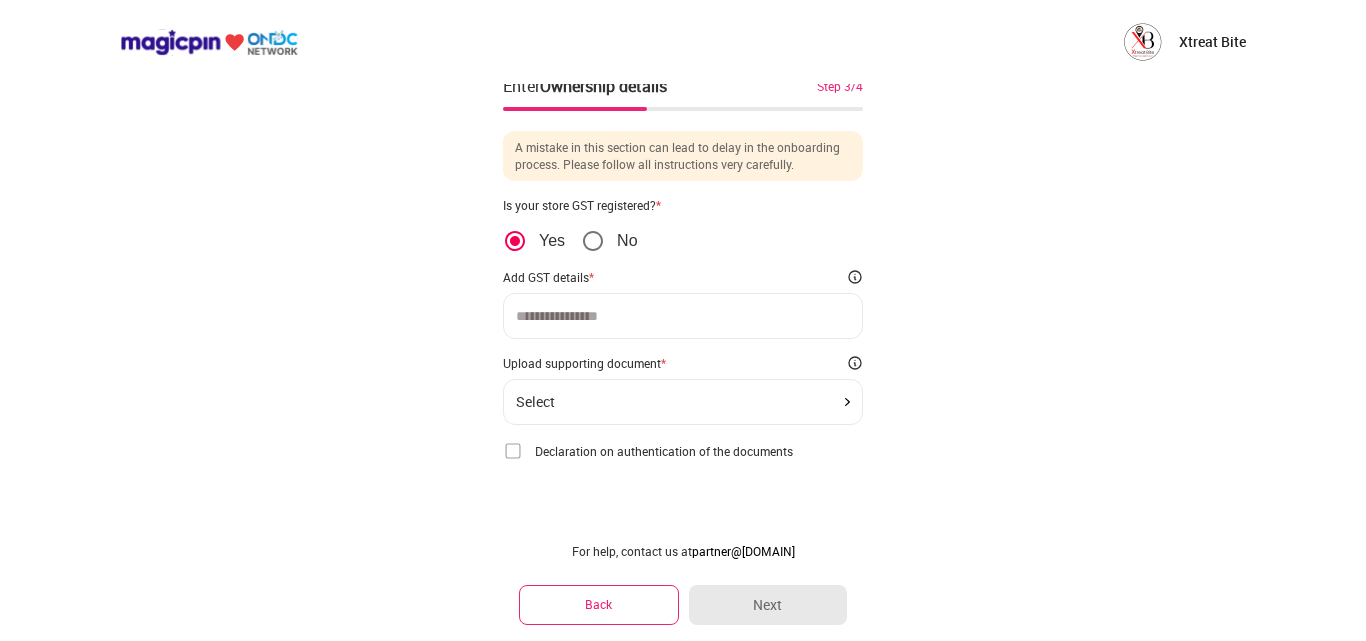 scroll, scrollTop: 6, scrollLeft: 0, axis: vertical 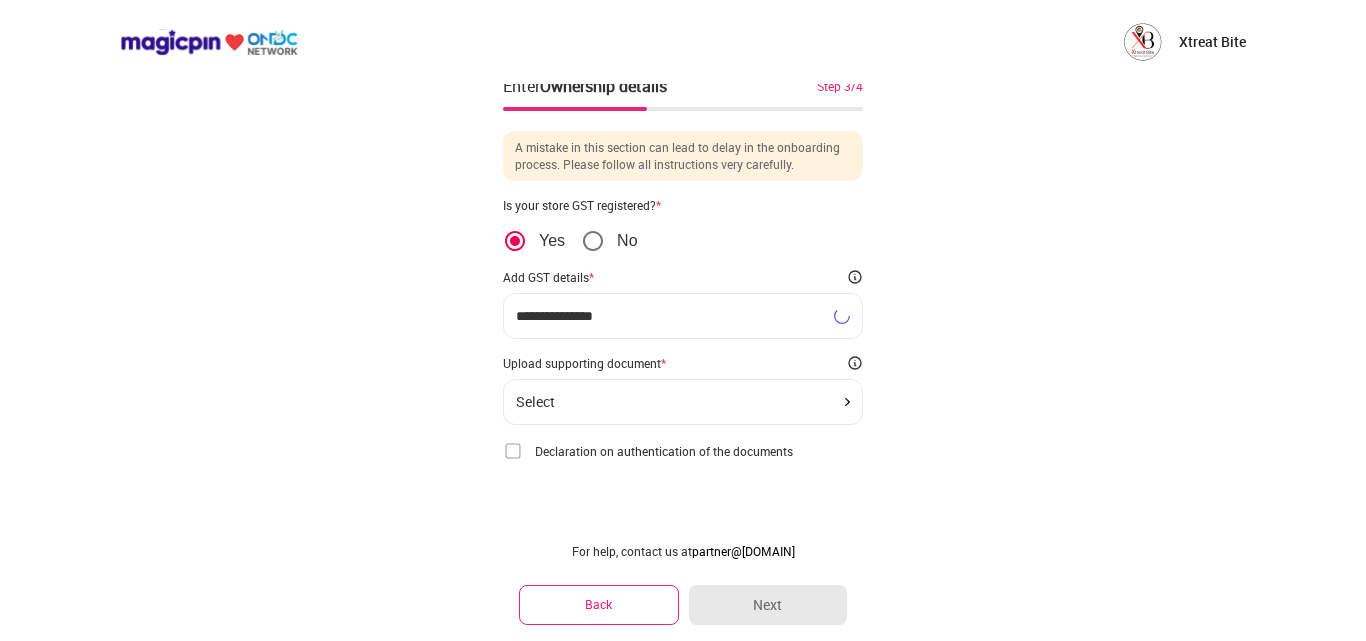 type on "**********" 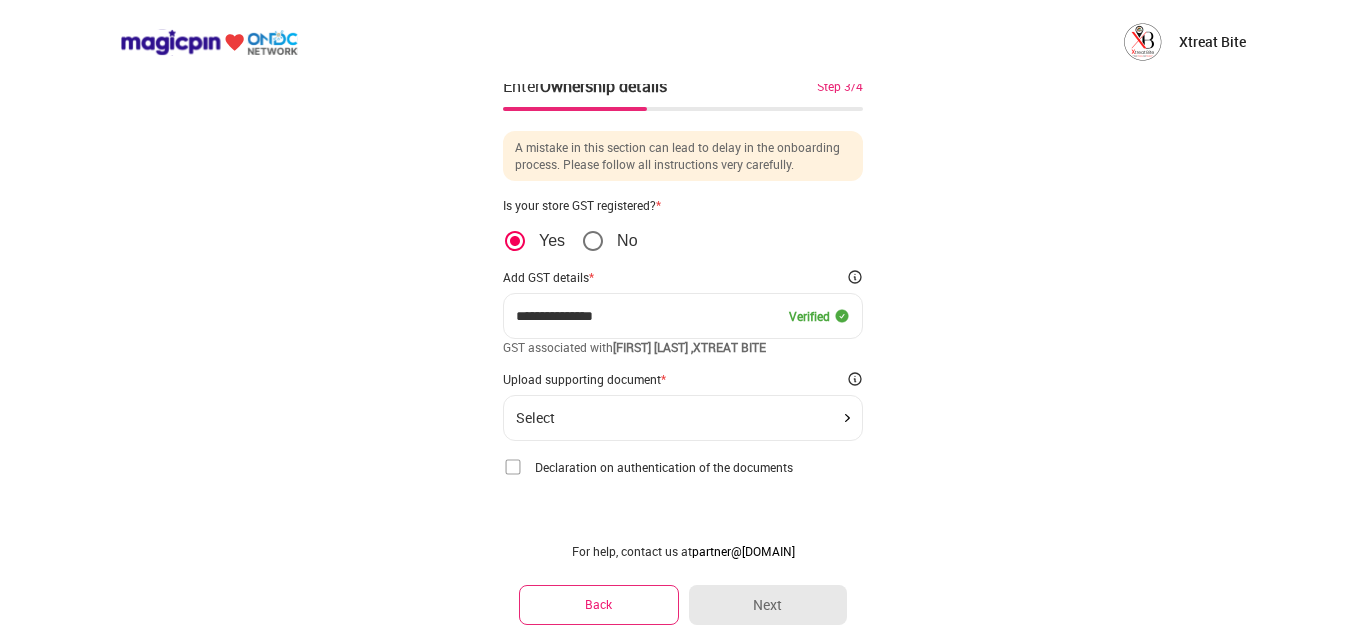 click on "Select" 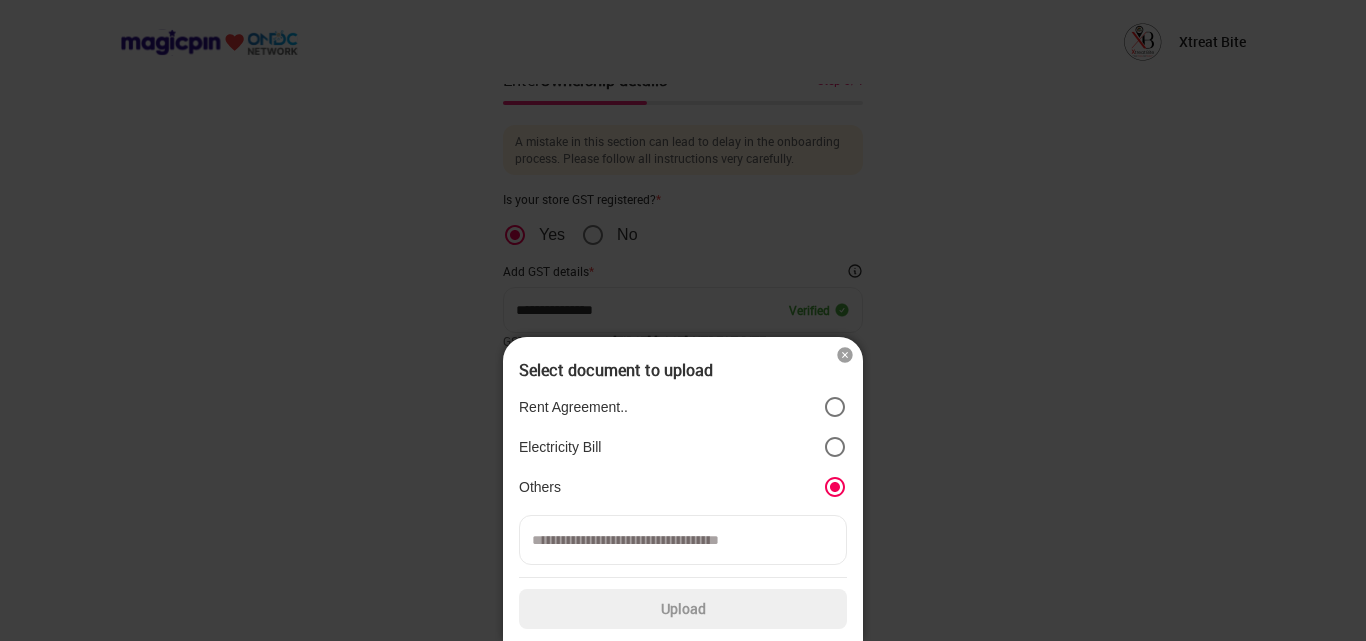 scroll, scrollTop: 14, scrollLeft: 0, axis: vertical 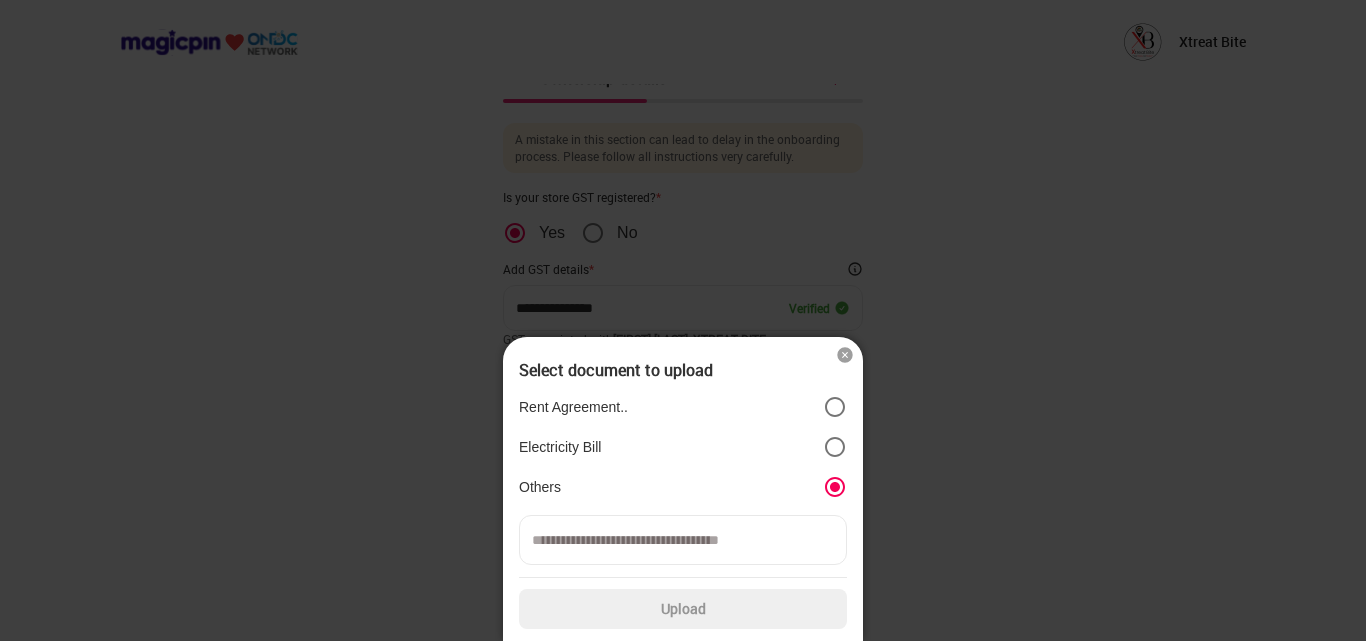 click at bounding box center (683, 540) 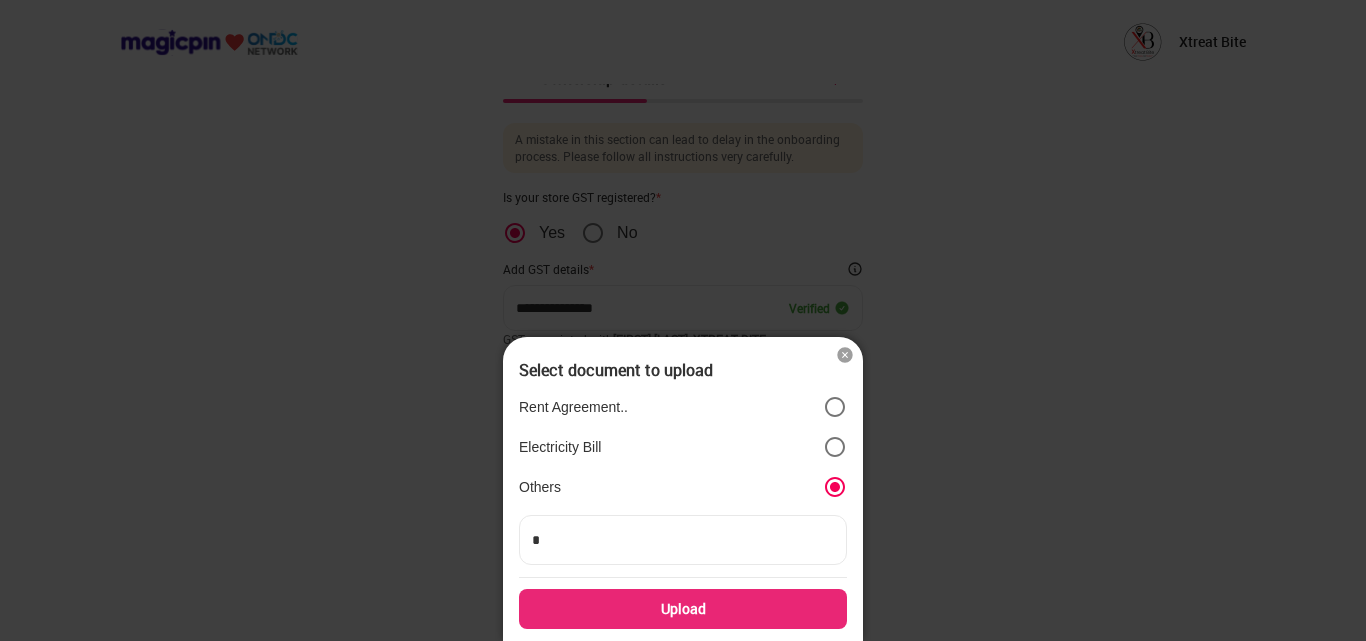 type on "**" 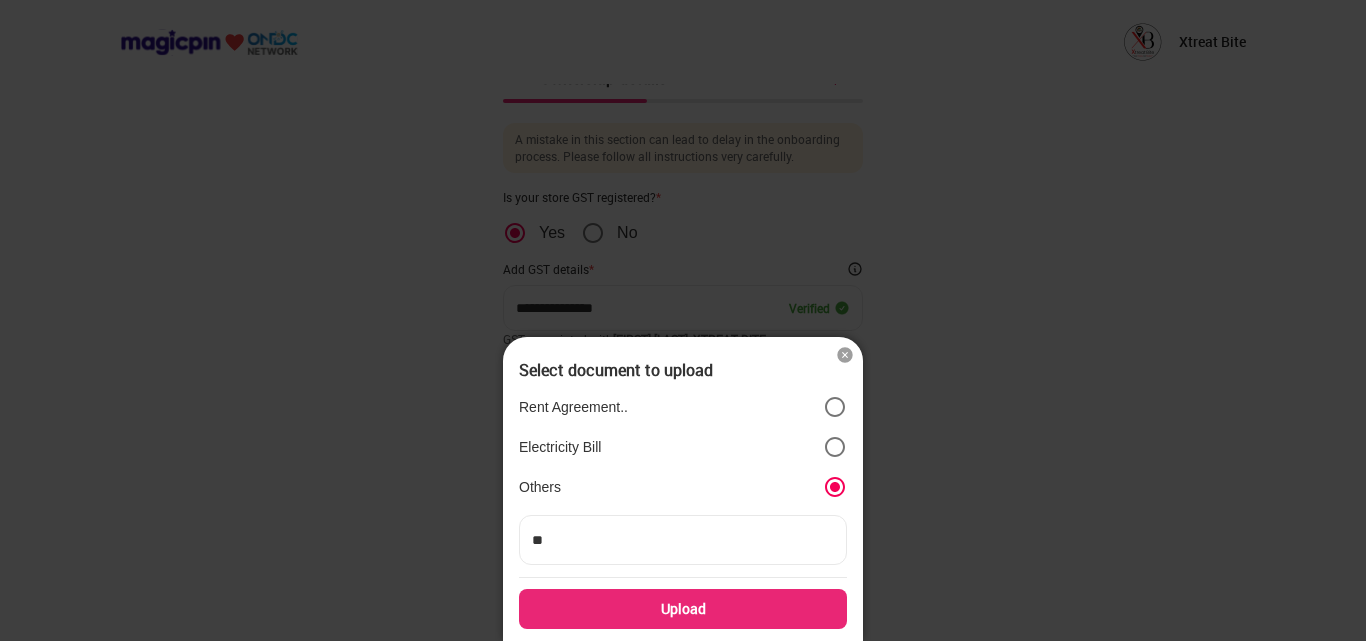 type on "***" 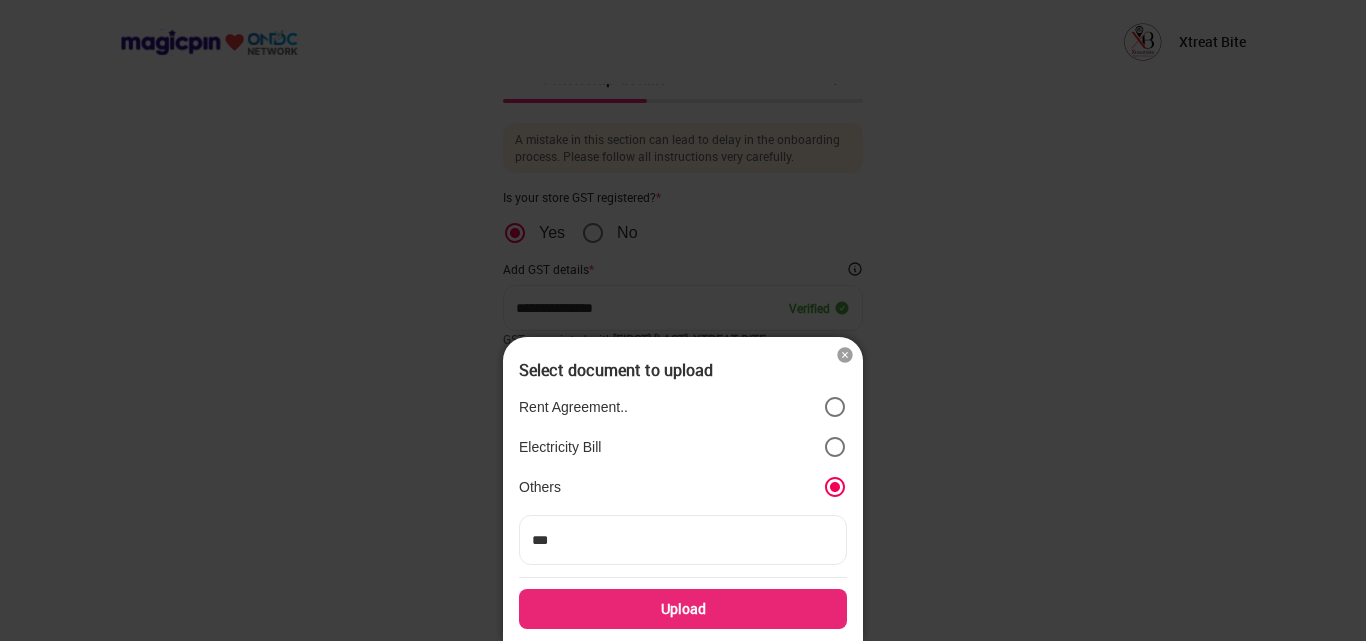 type on "****" 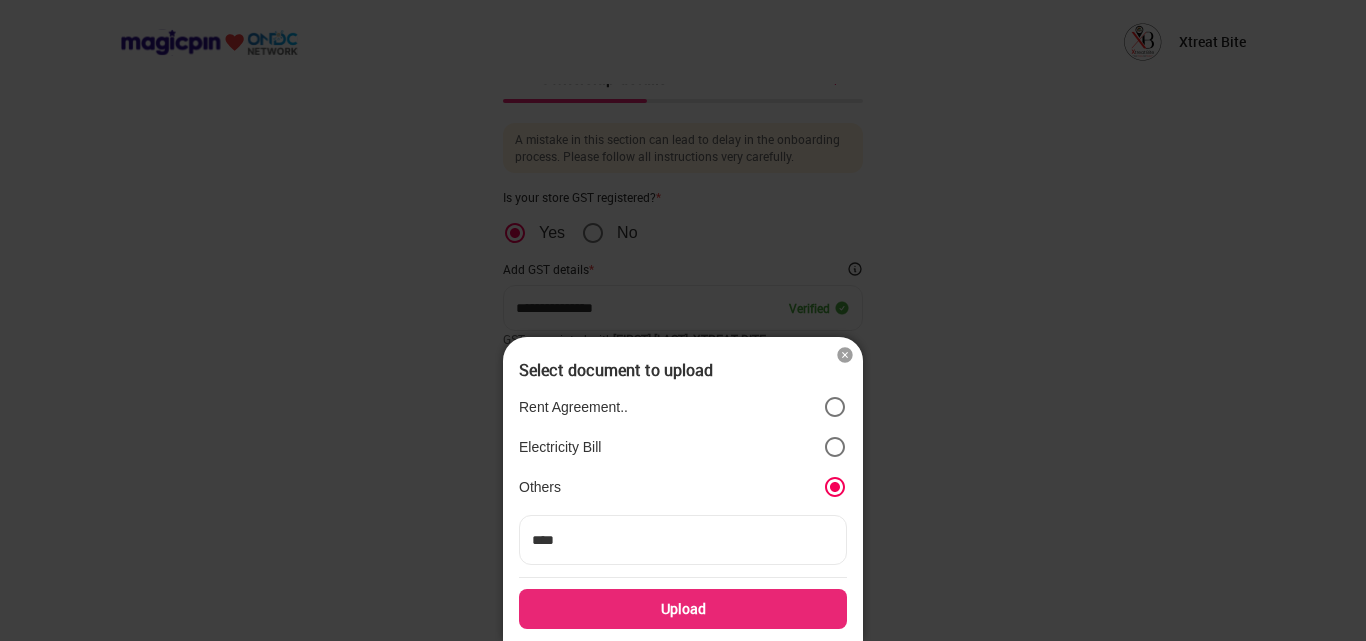 type on "****" 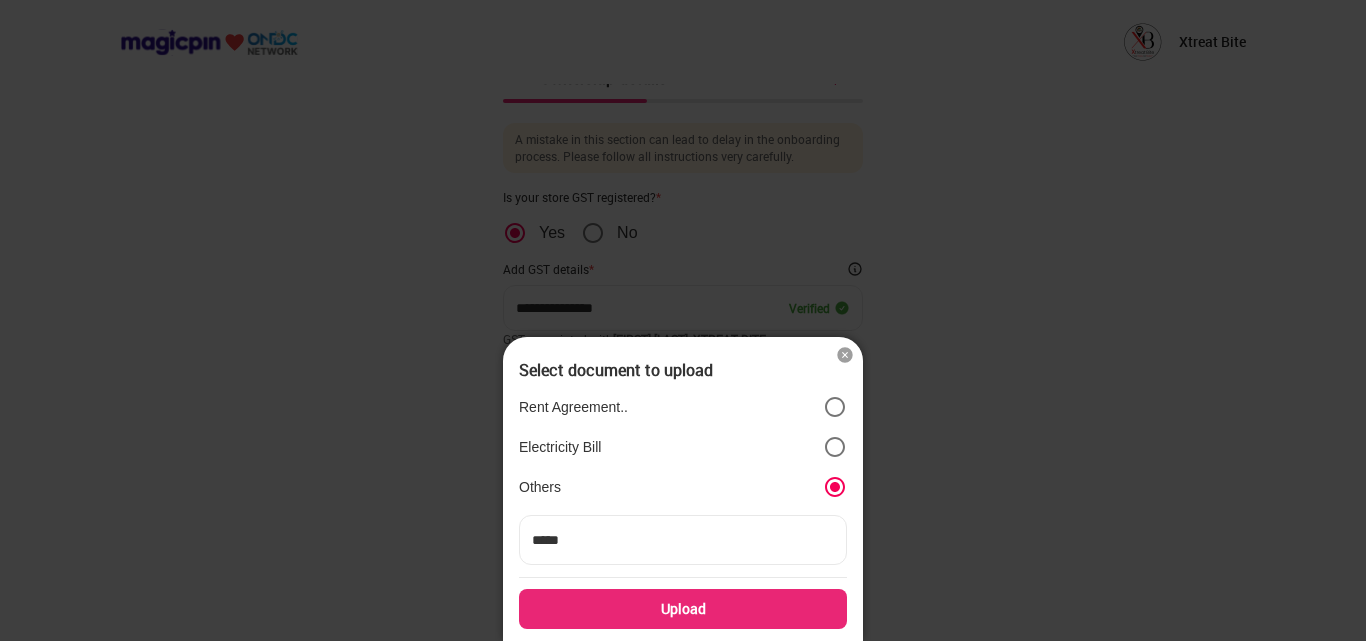 type on "****" 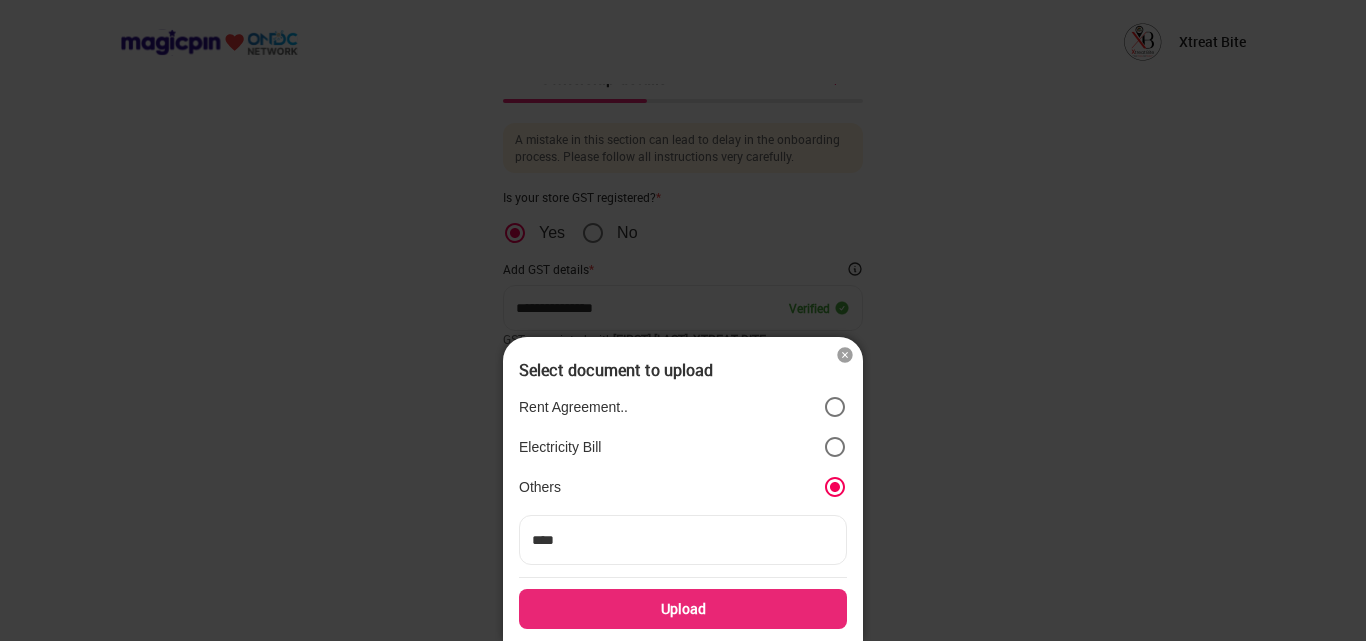 type on "***" 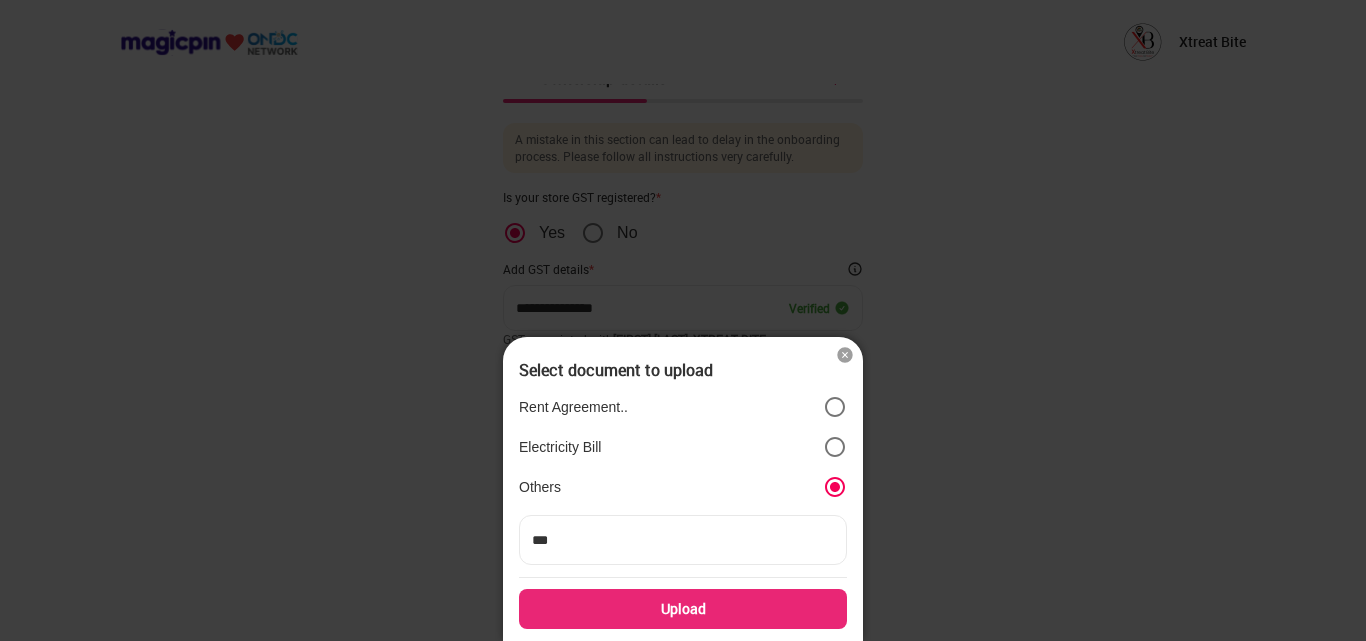 type on "****" 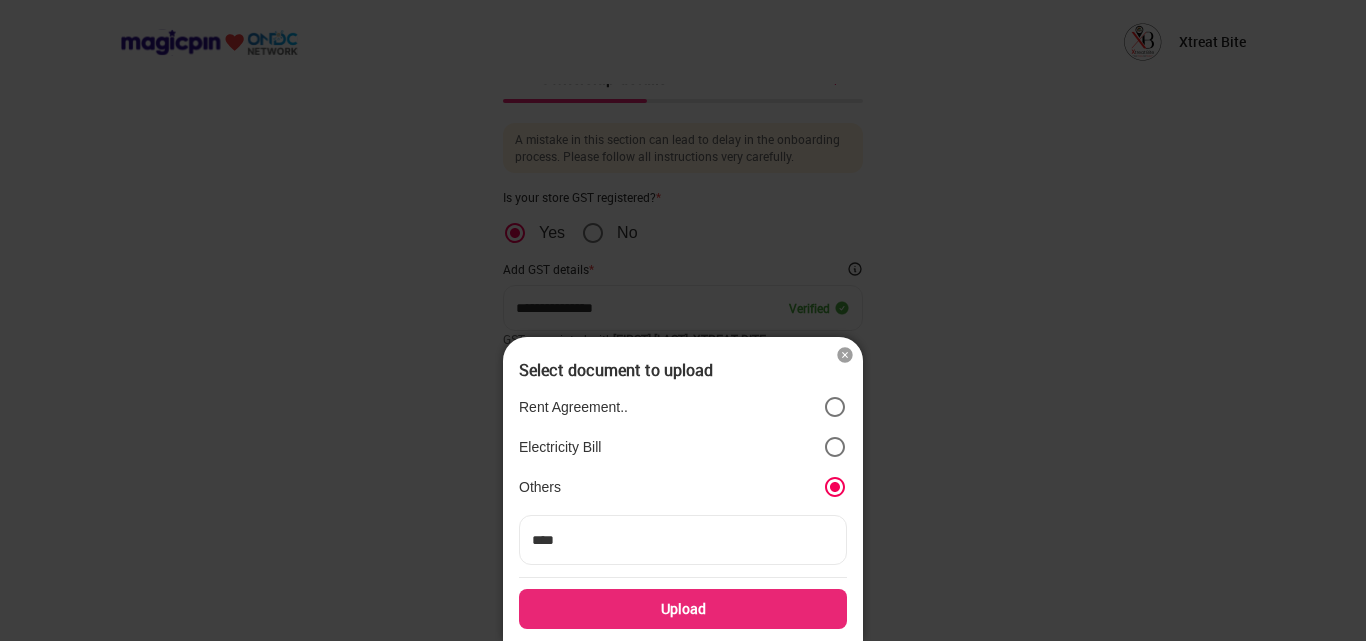 type on "****" 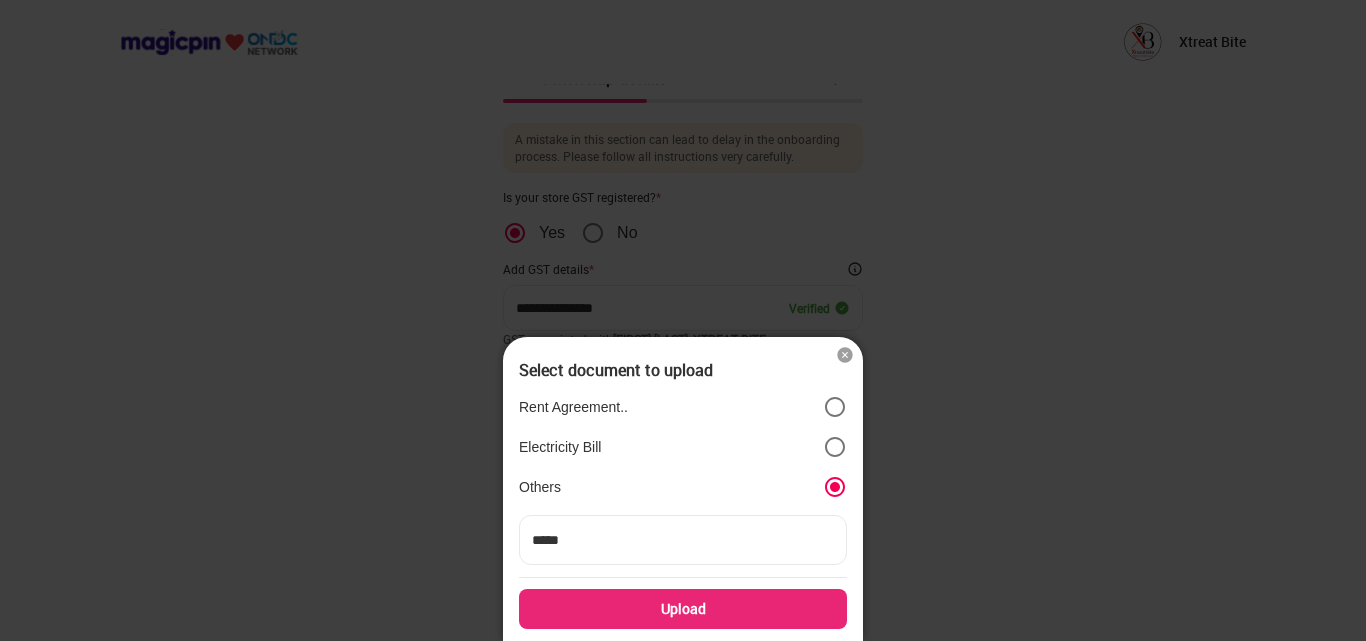 type on "******" 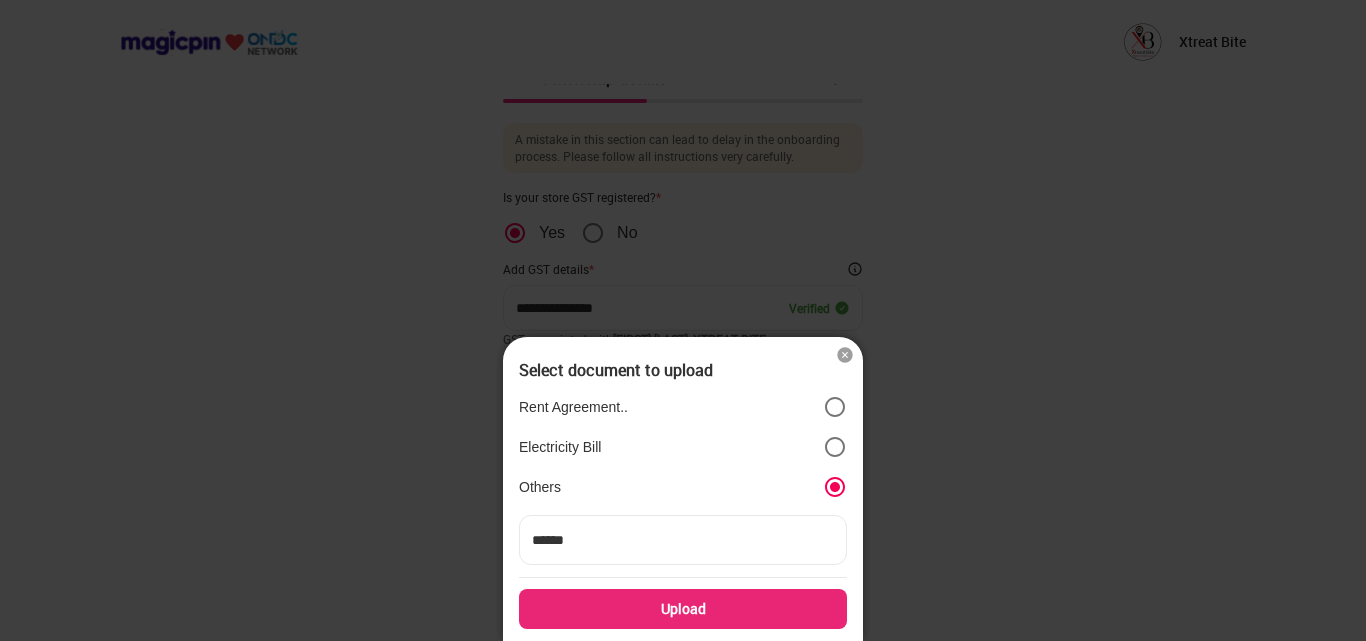 type on "*******" 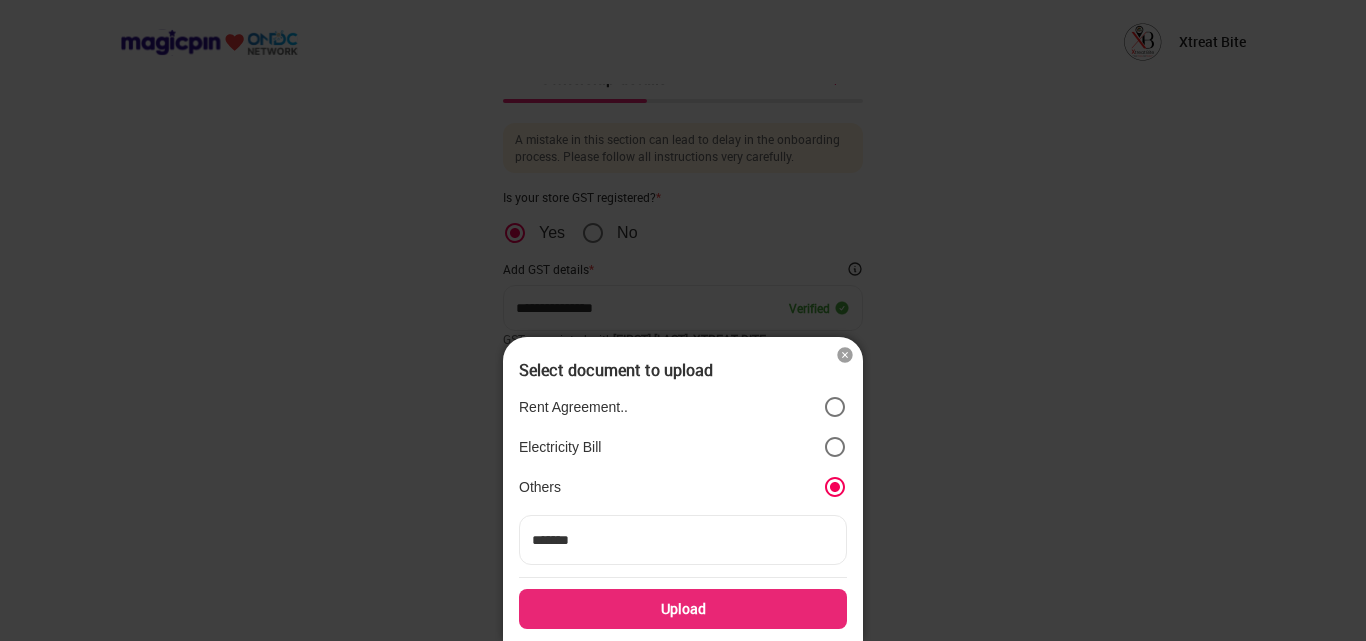 type on "********" 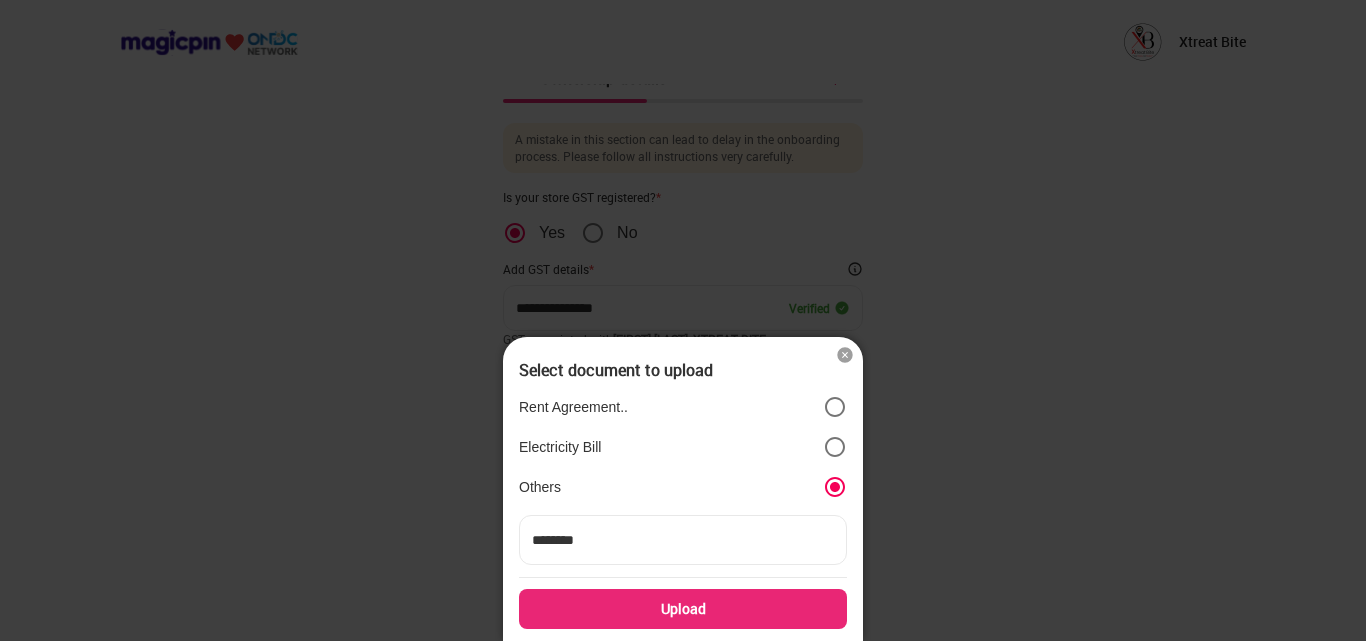 type on "*********" 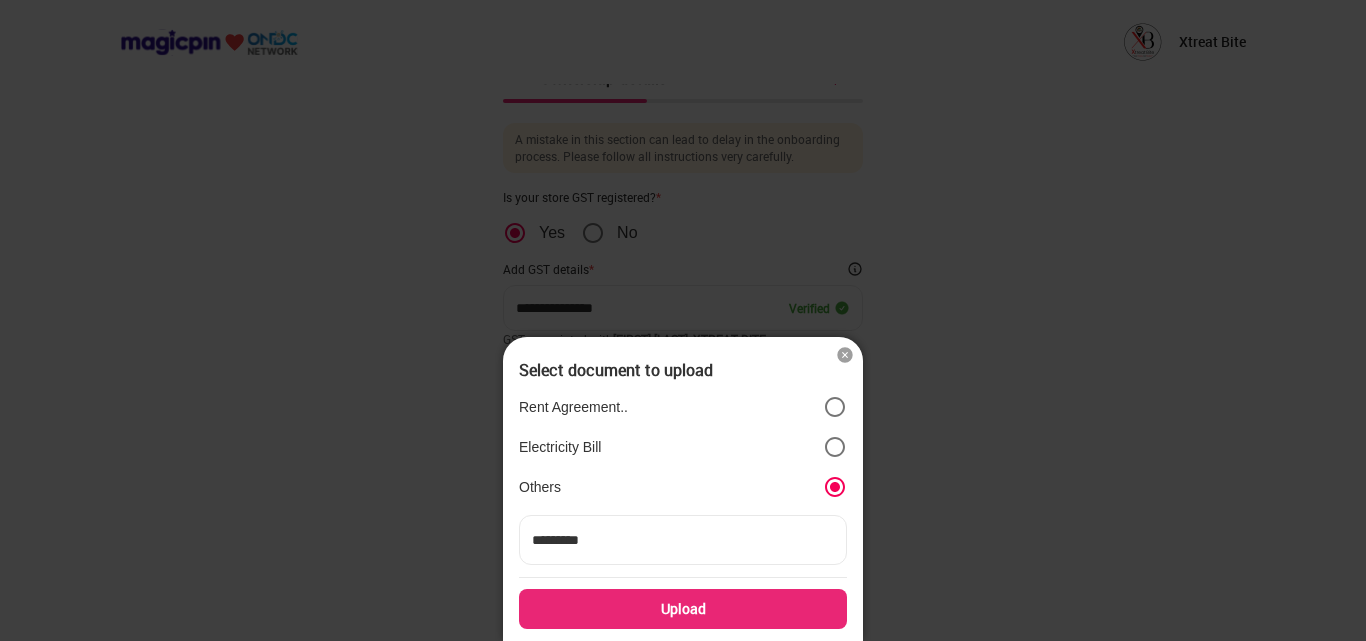 type on "**********" 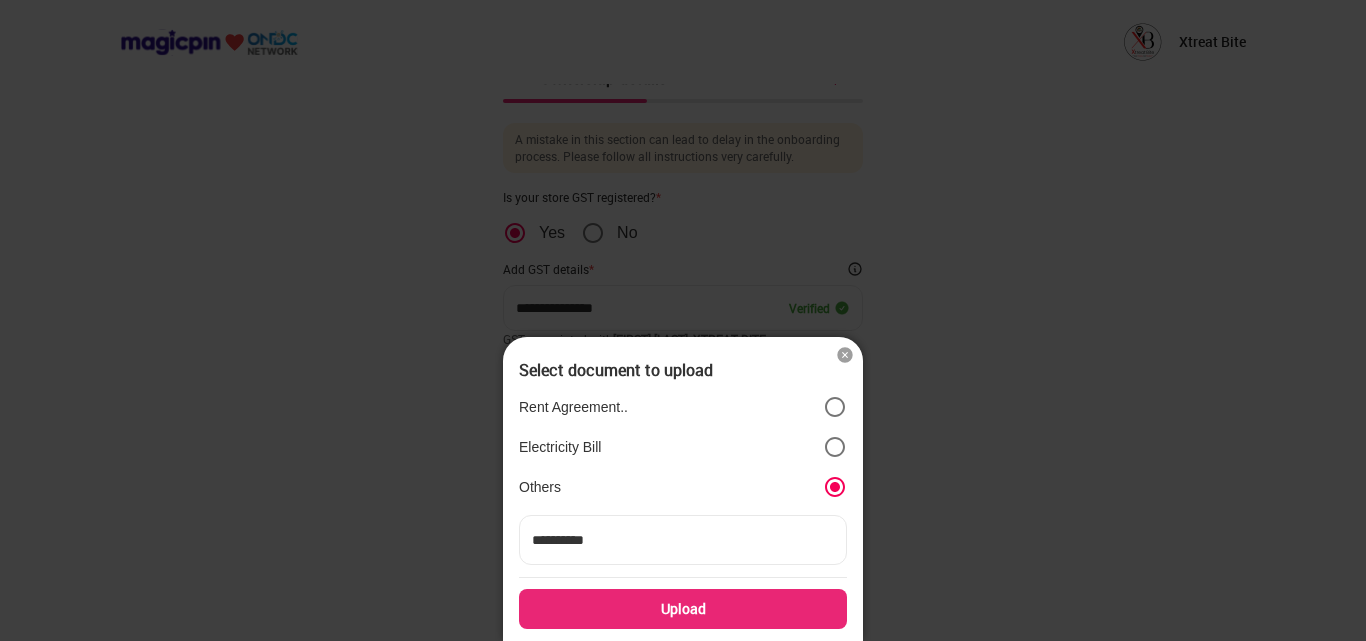 type on "**********" 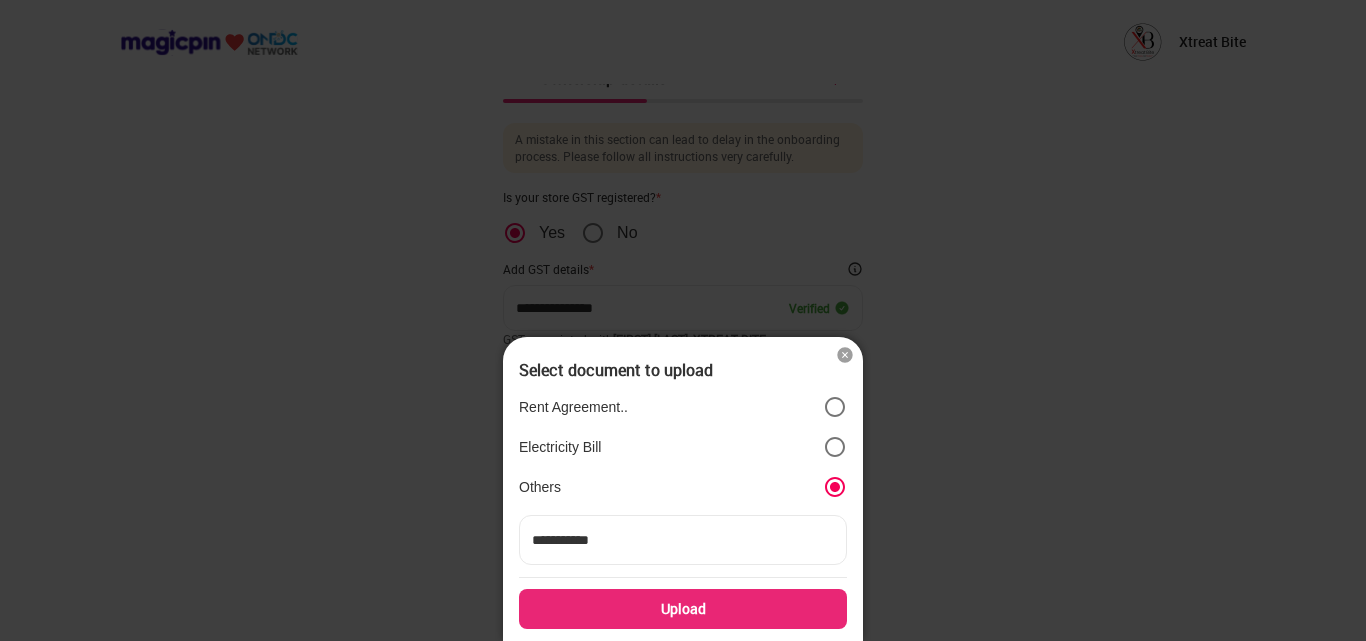 type on "**********" 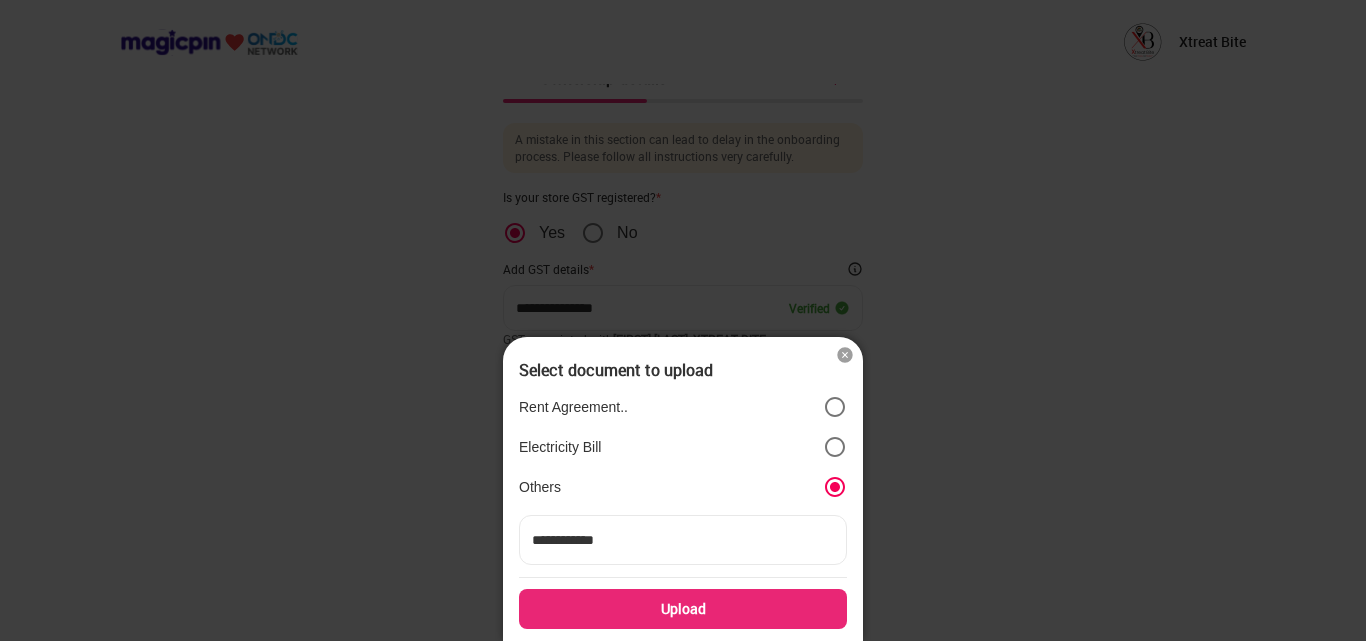 type on "**********" 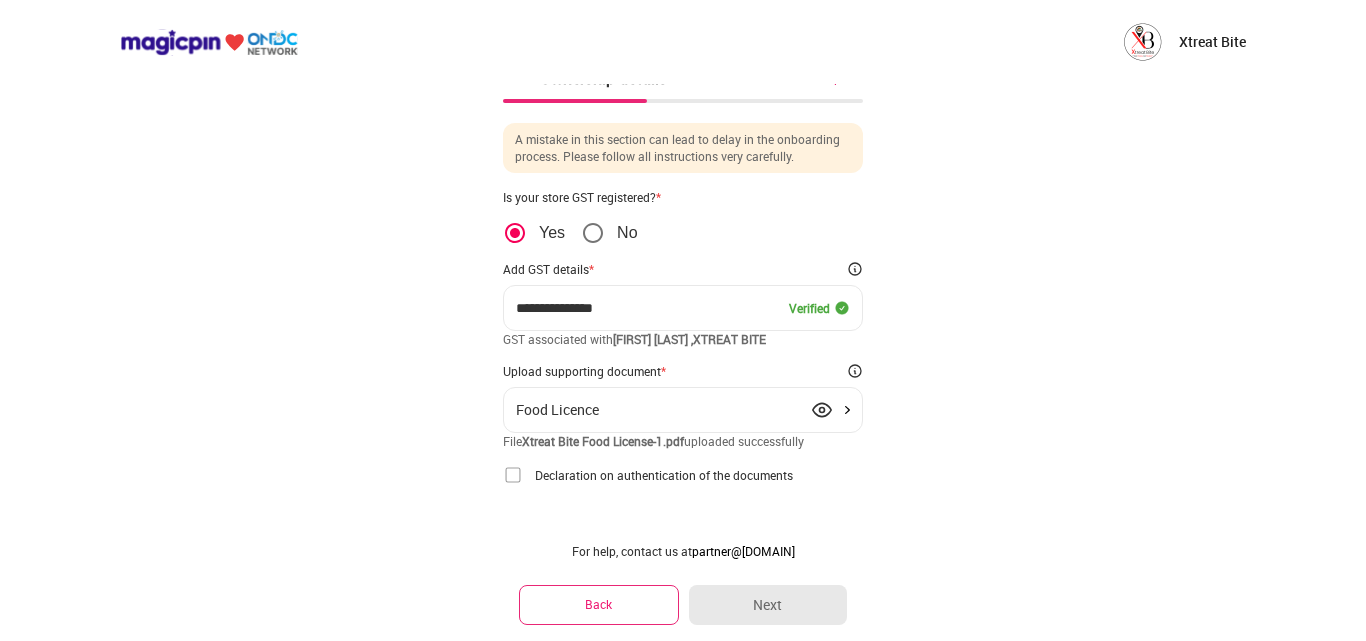 click at bounding box center (513, 475) 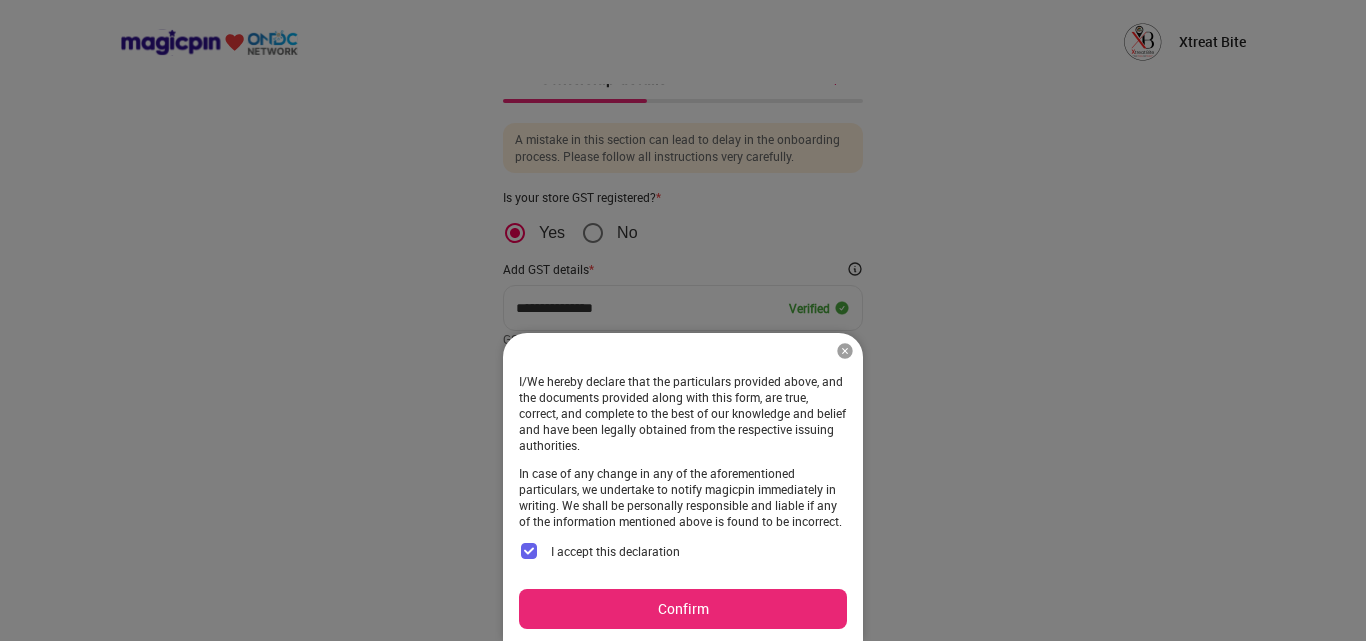 click on "Confirm" at bounding box center (683, 609) 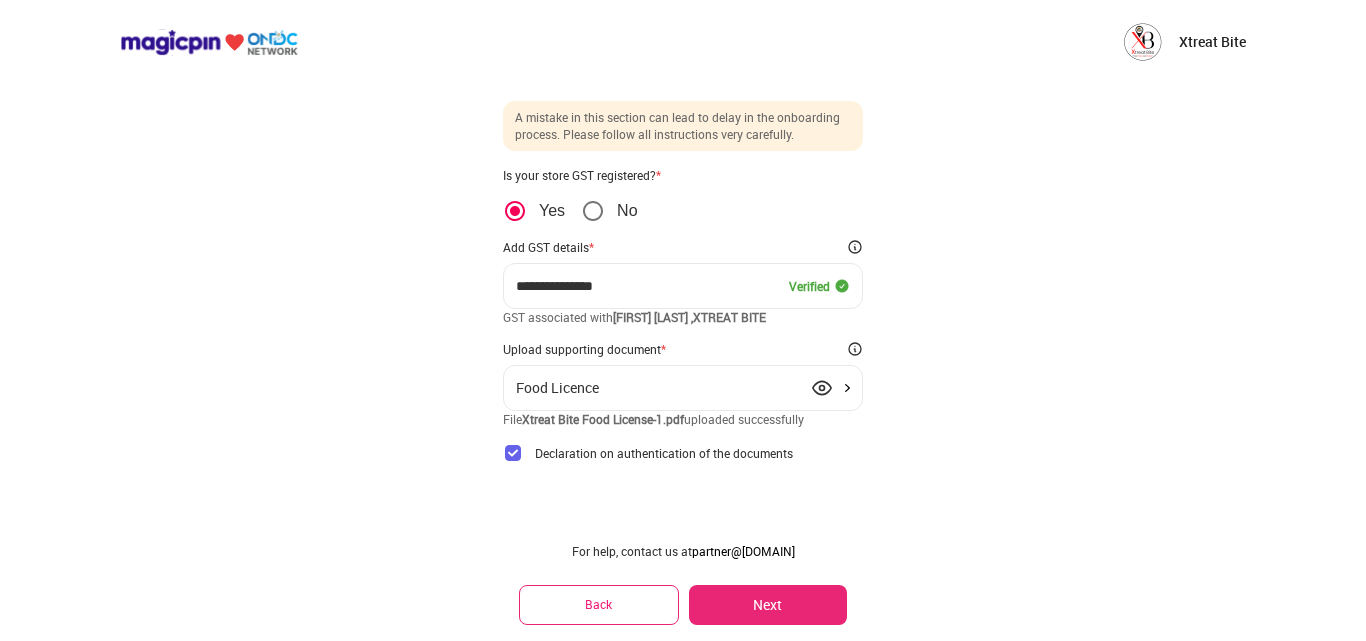 scroll, scrollTop: 38, scrollLeft: 0, axis: vertical 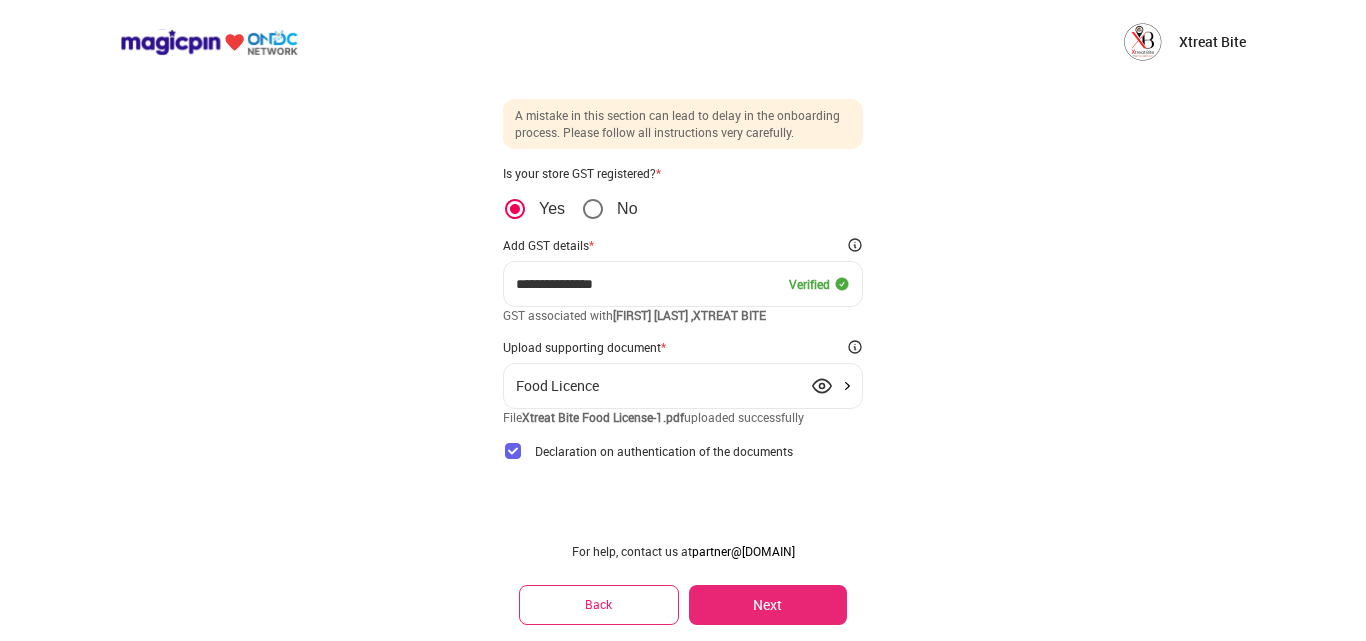 click on "Next" at bounding box center (768, 605) 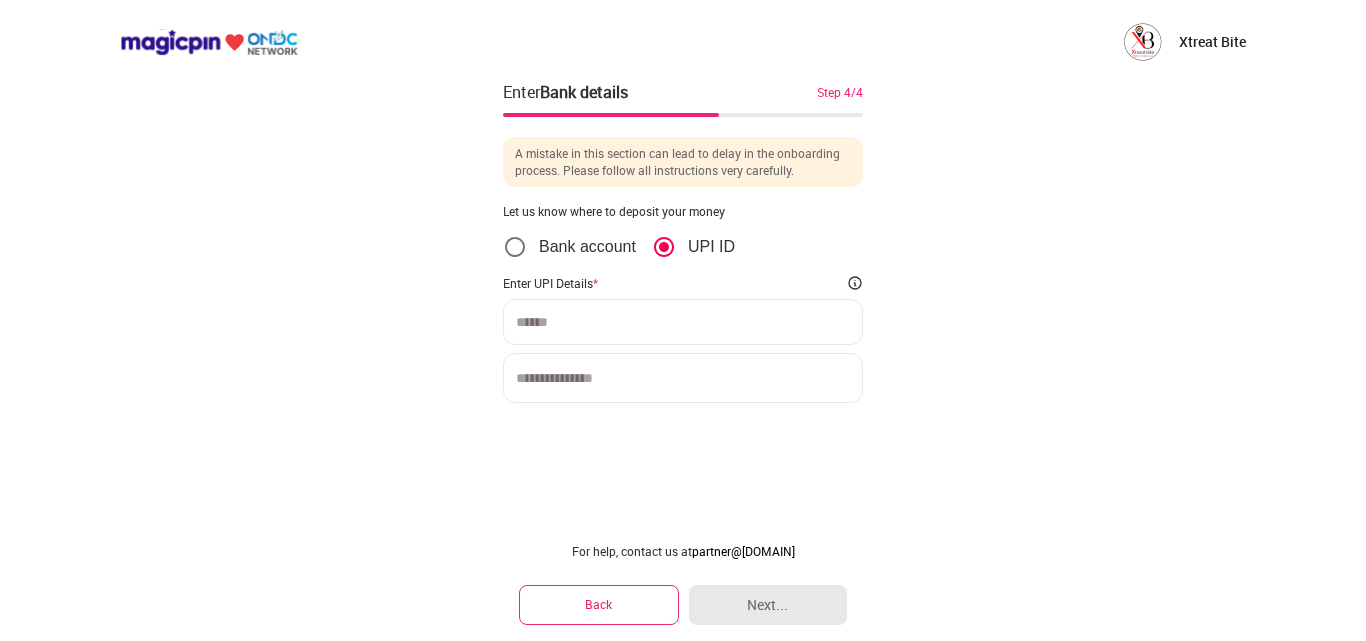 click at bounding box center (683, 322) 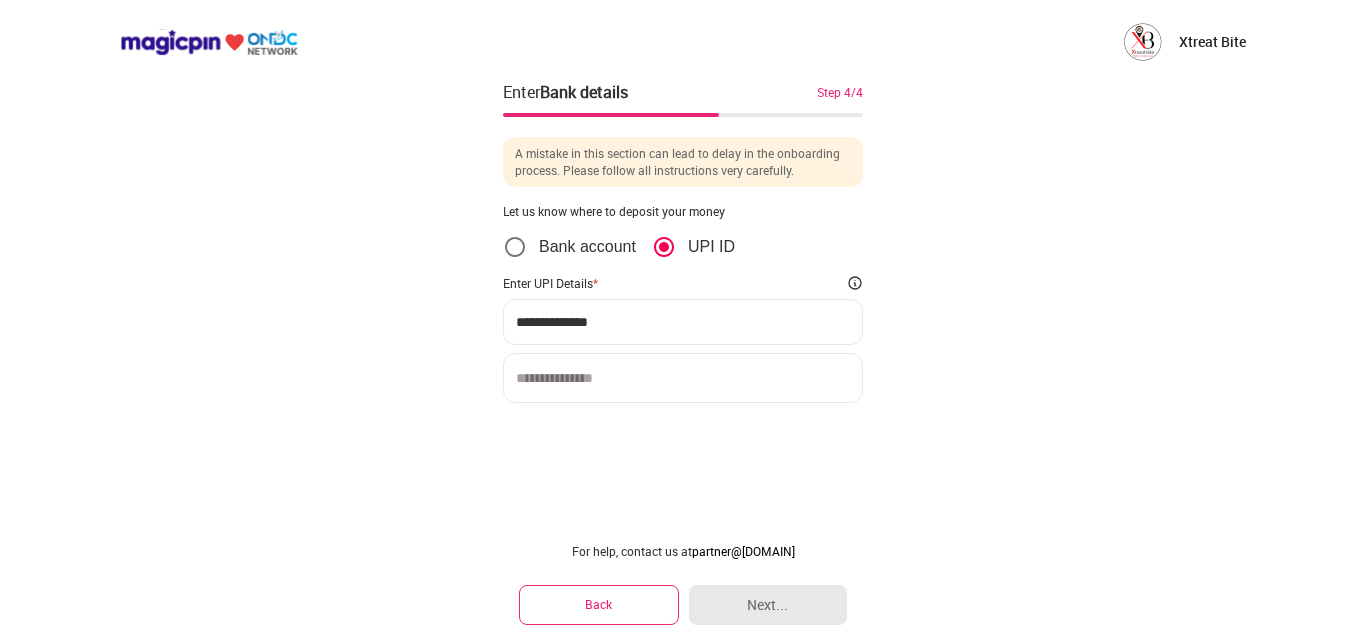 type on "**********" 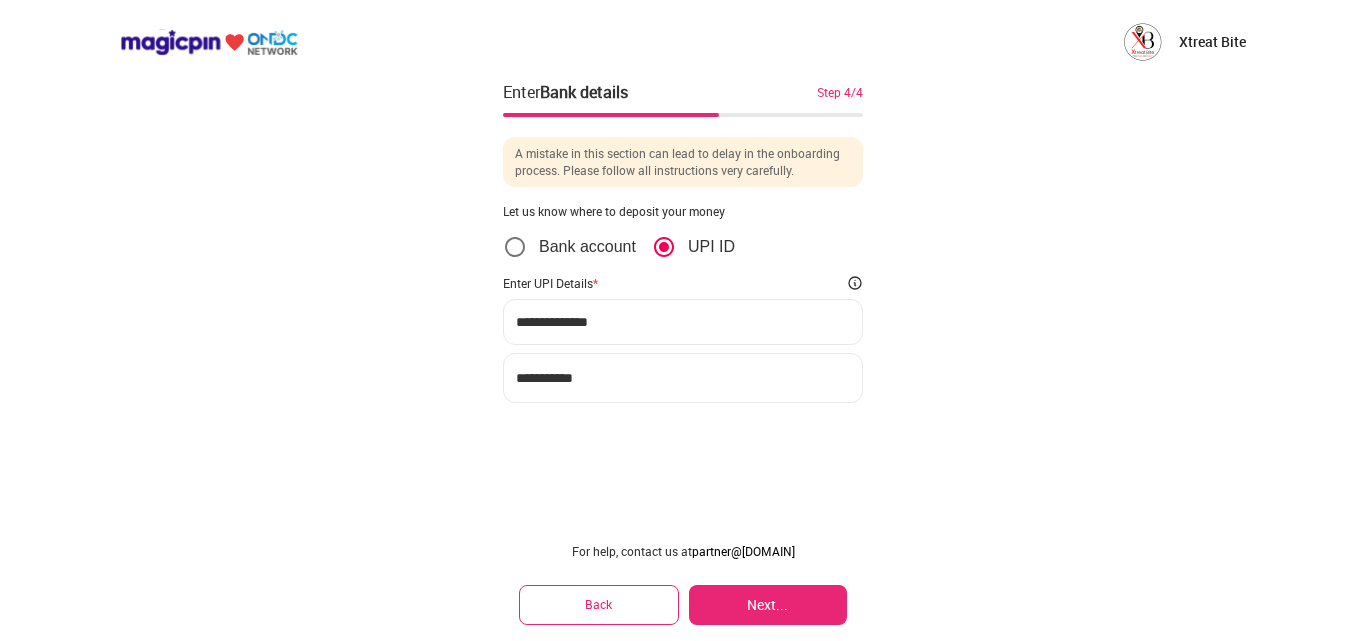 type on "**********" 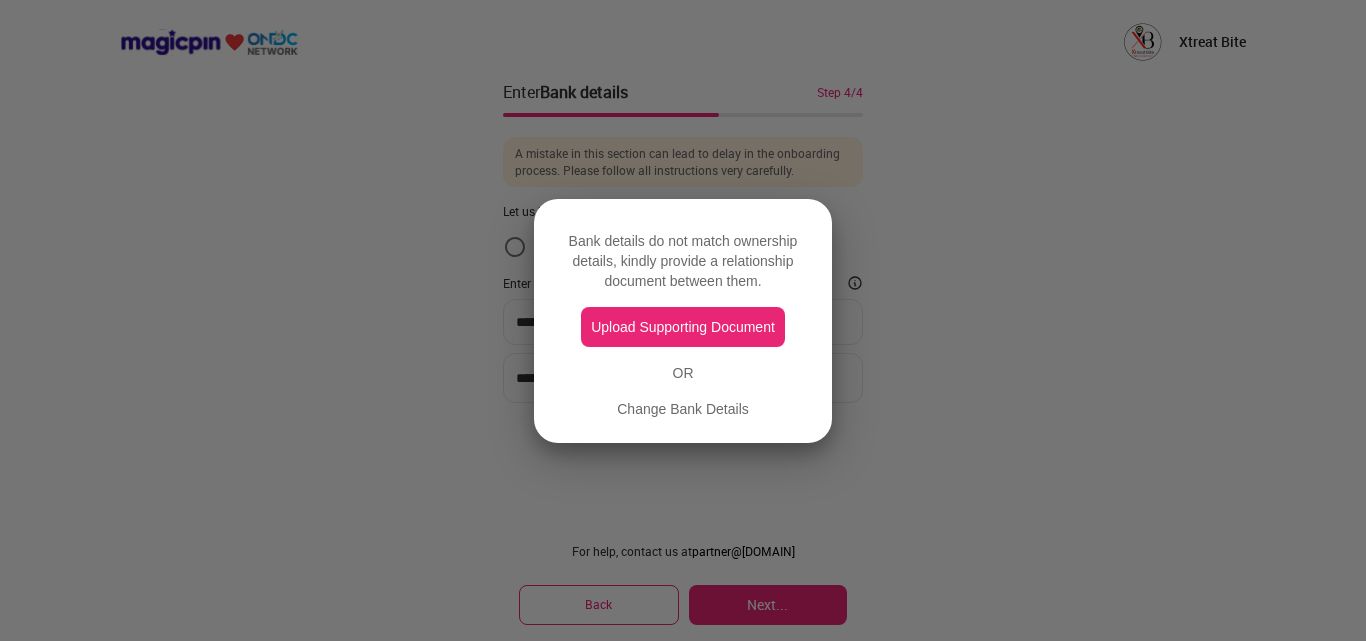 click on "Change Bank Details" at bounding box center [683, 409] 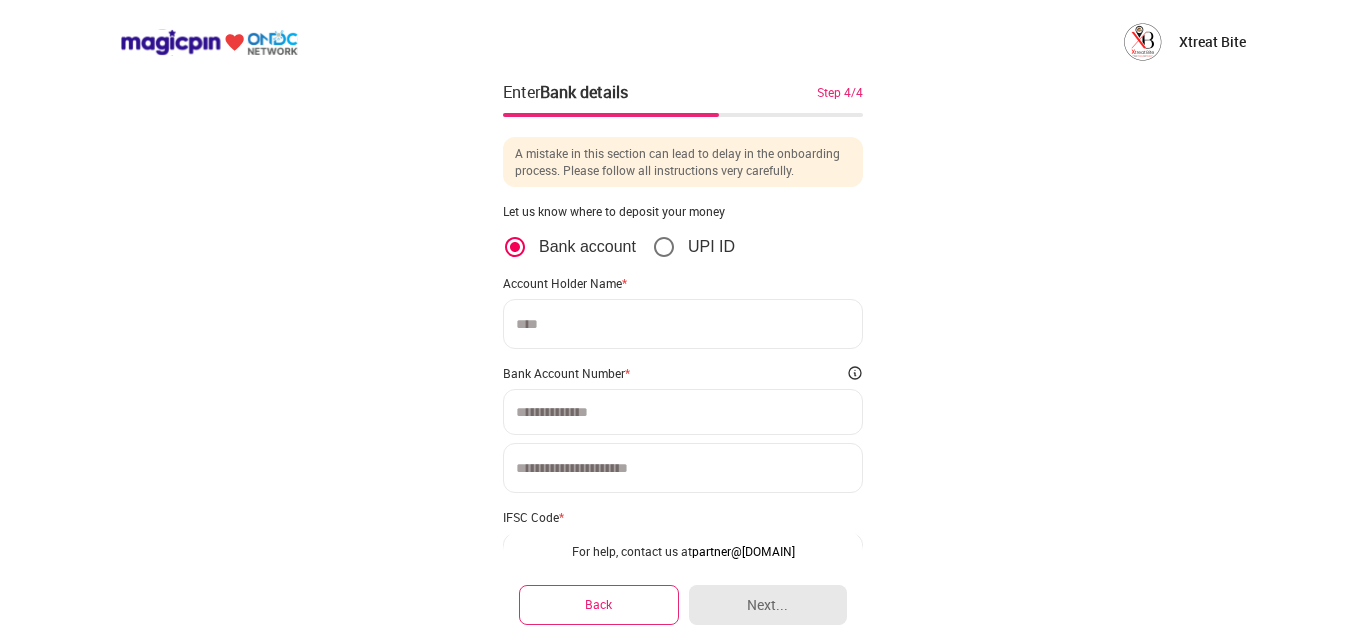 click at bounding box center (683, 324) 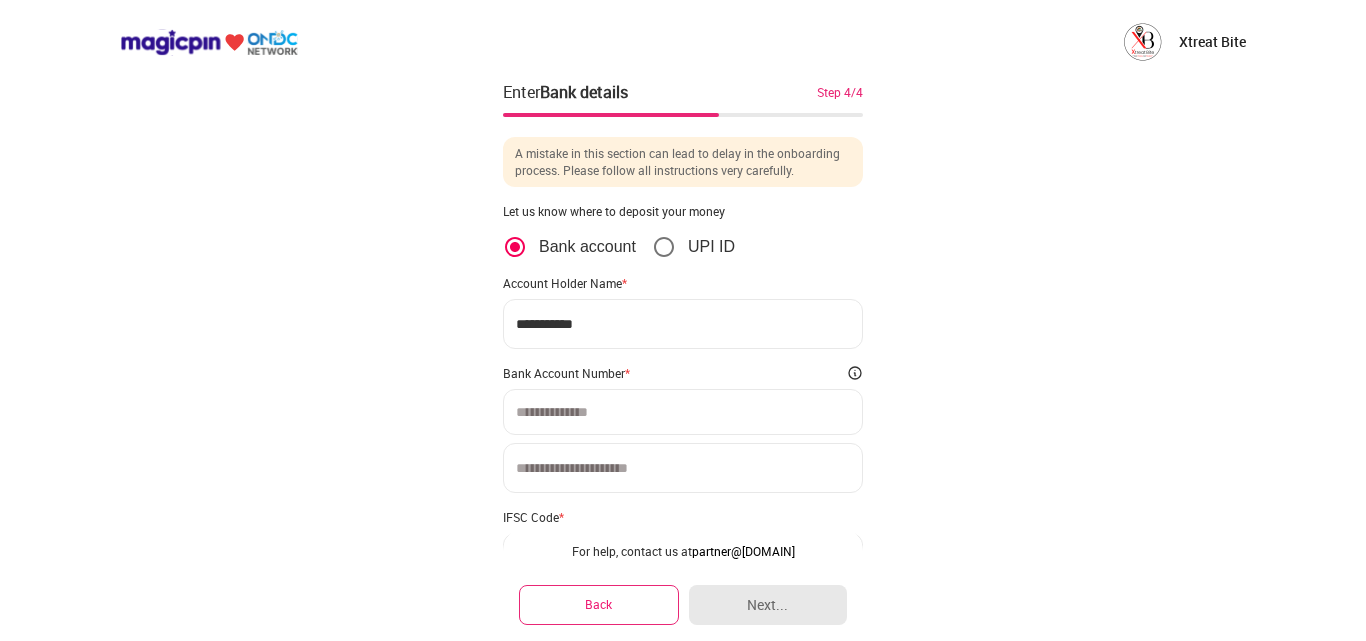 type on "**********" 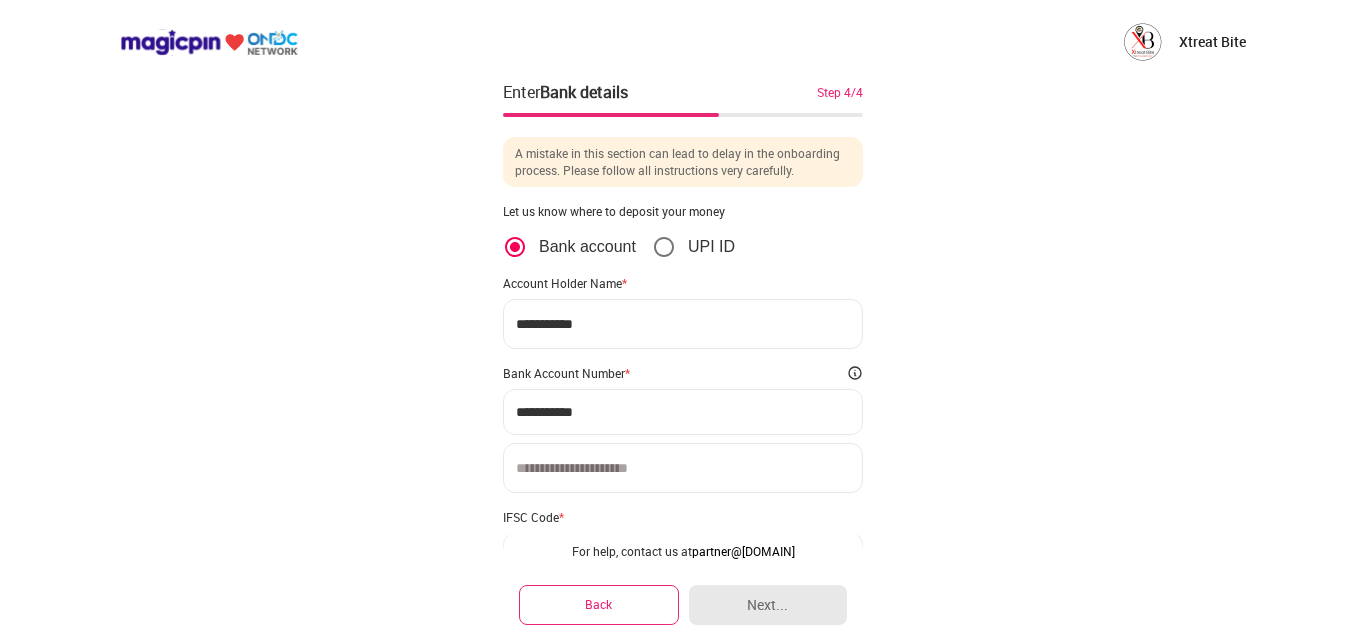 type on "**********" 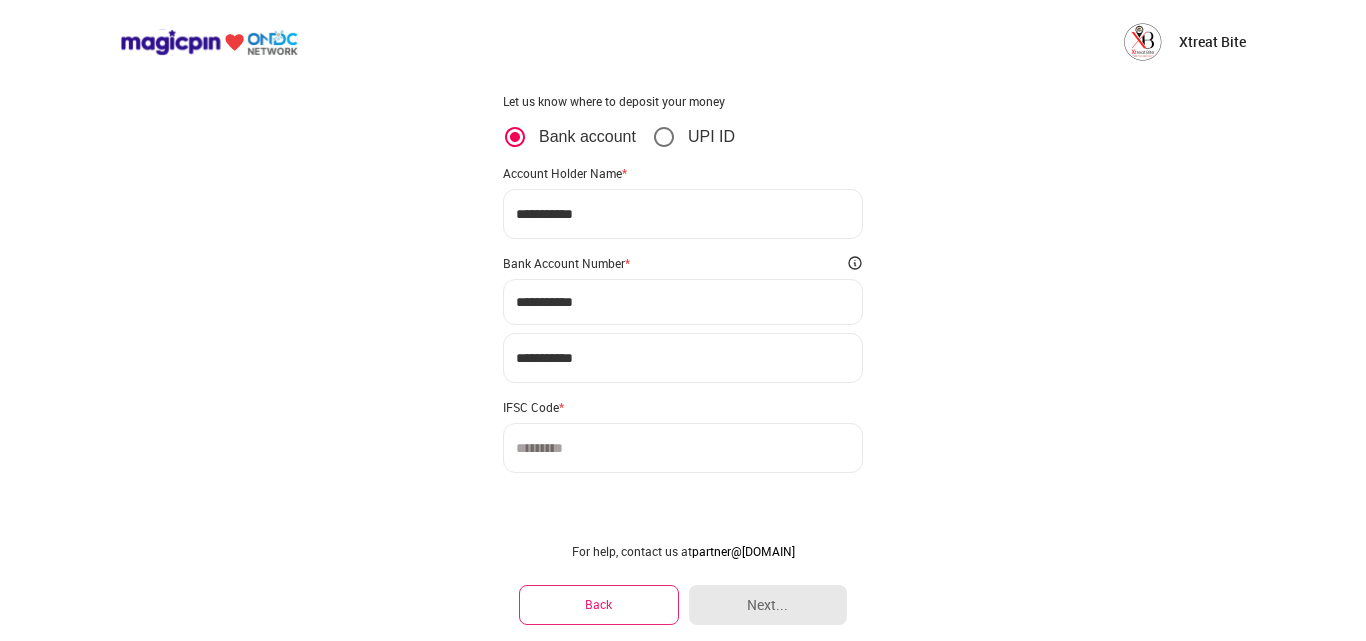 scroll, scrollTop: 122, scrollLeft: 0, axis: vertical 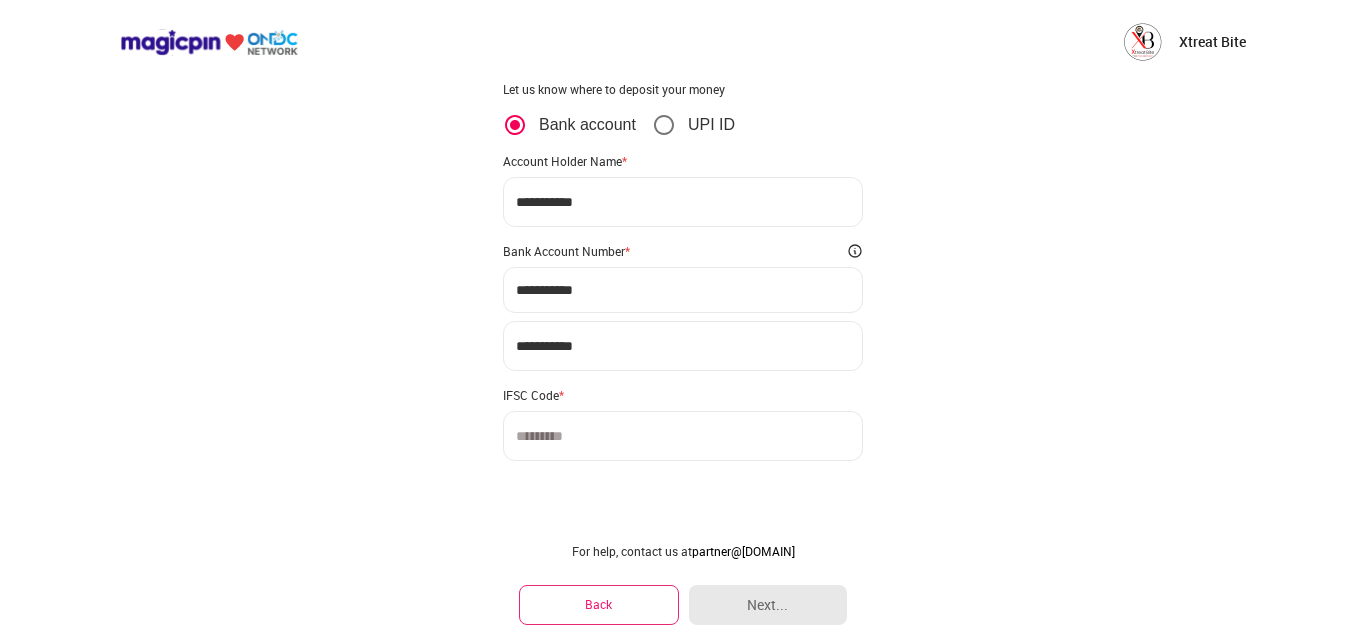 type on "**********" 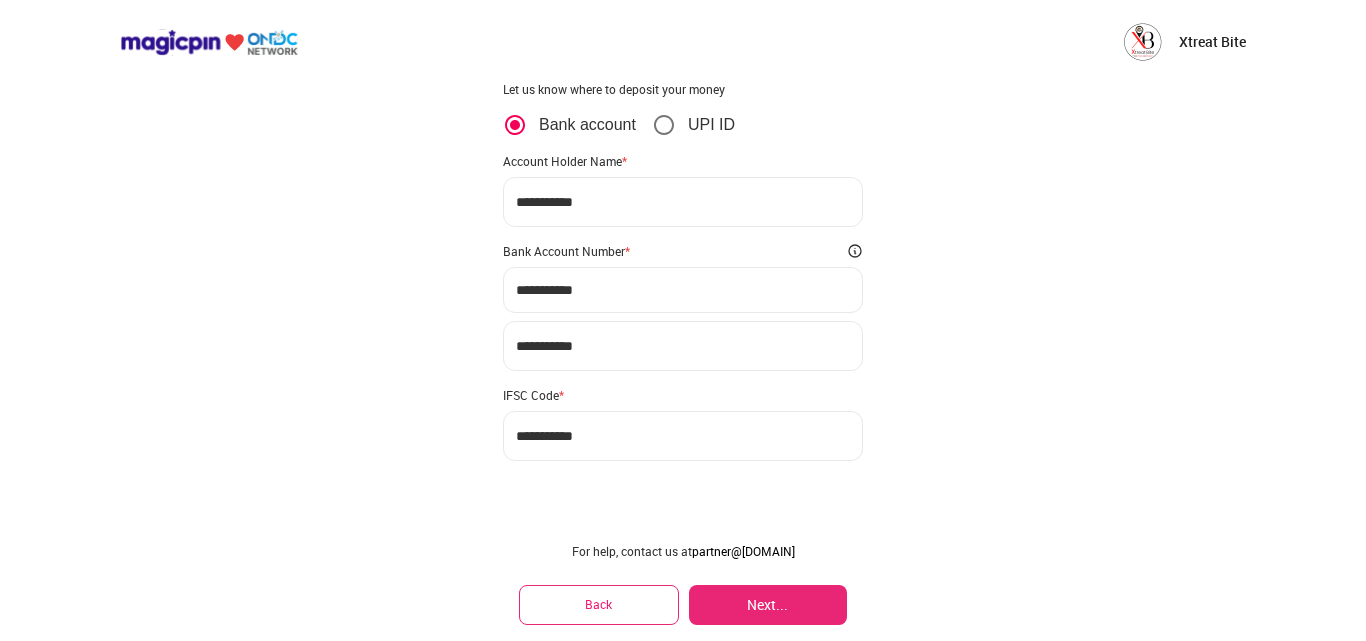 type on "**********" 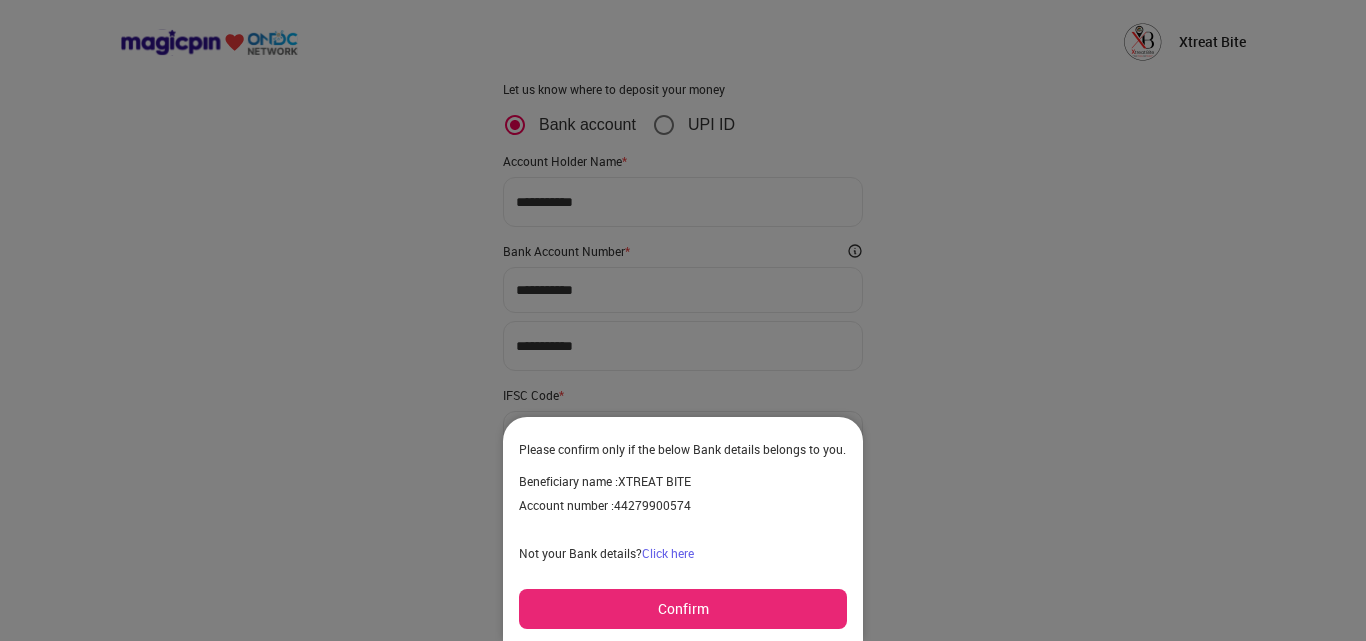 click on "Confirm" at bounding box center [683, 609] 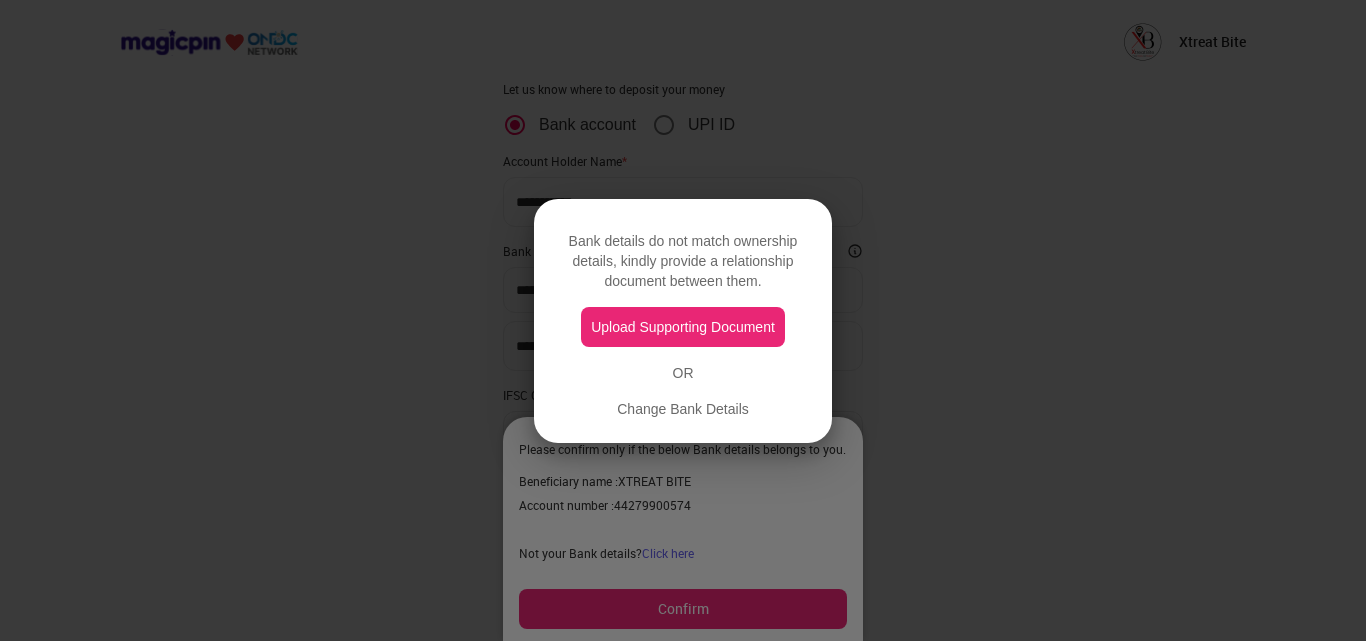 click on "Upload Supporting Document" at bounding box center [683, 327] 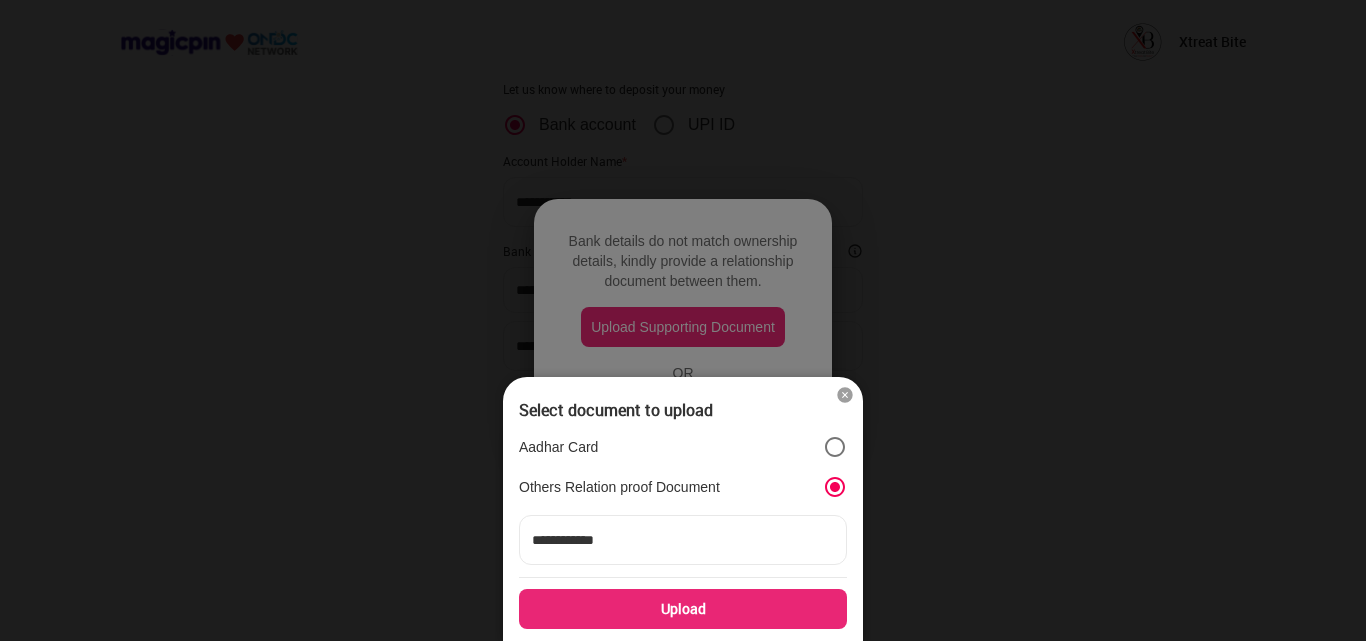click on "**********" at bounding box center (683, 540) 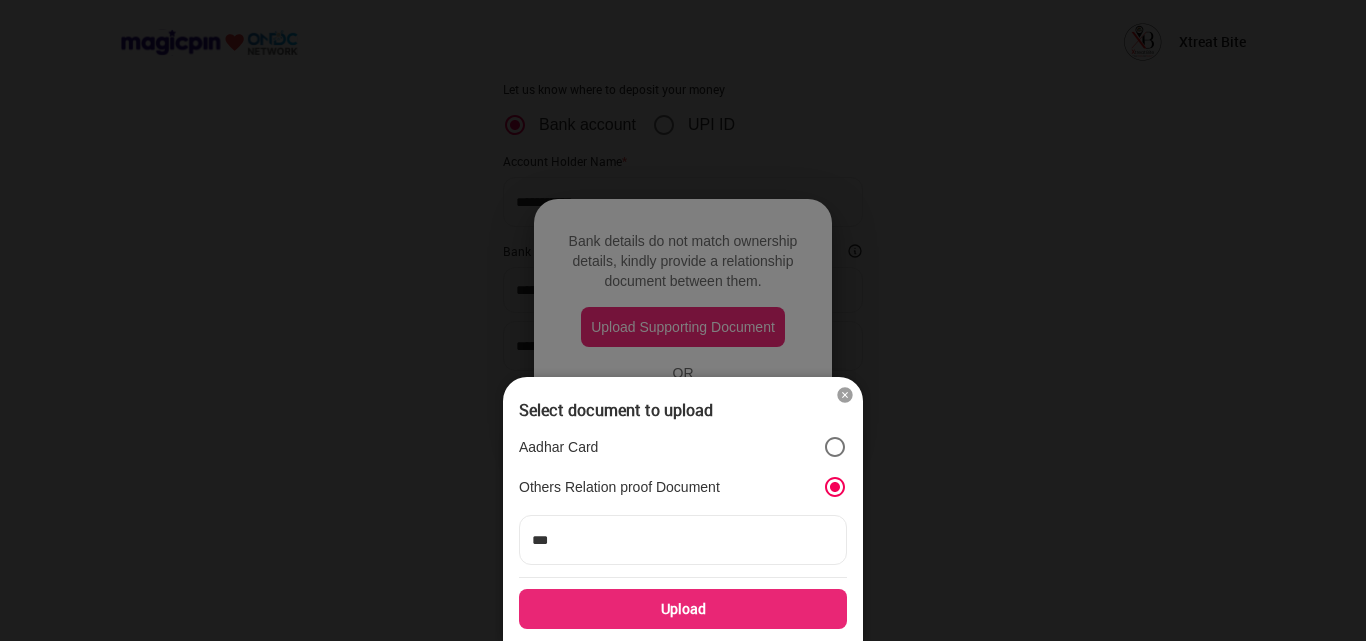 type on "***" 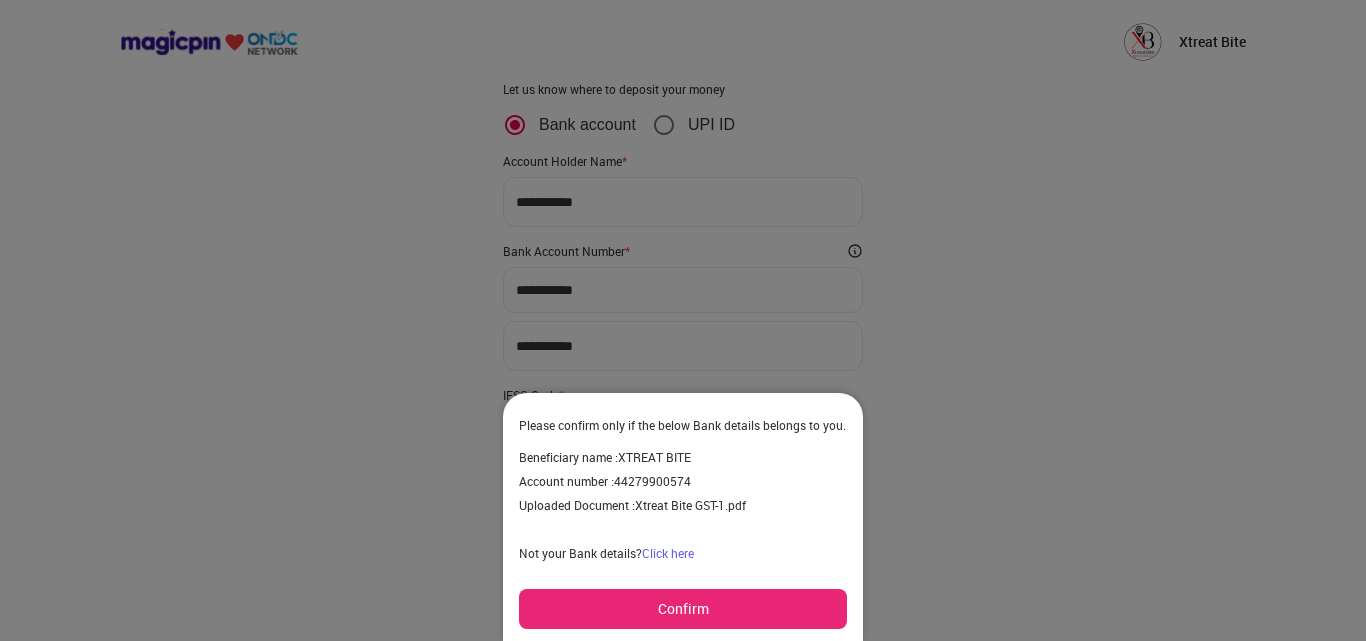 click on "Confirm" at bounding box center [683, 609] 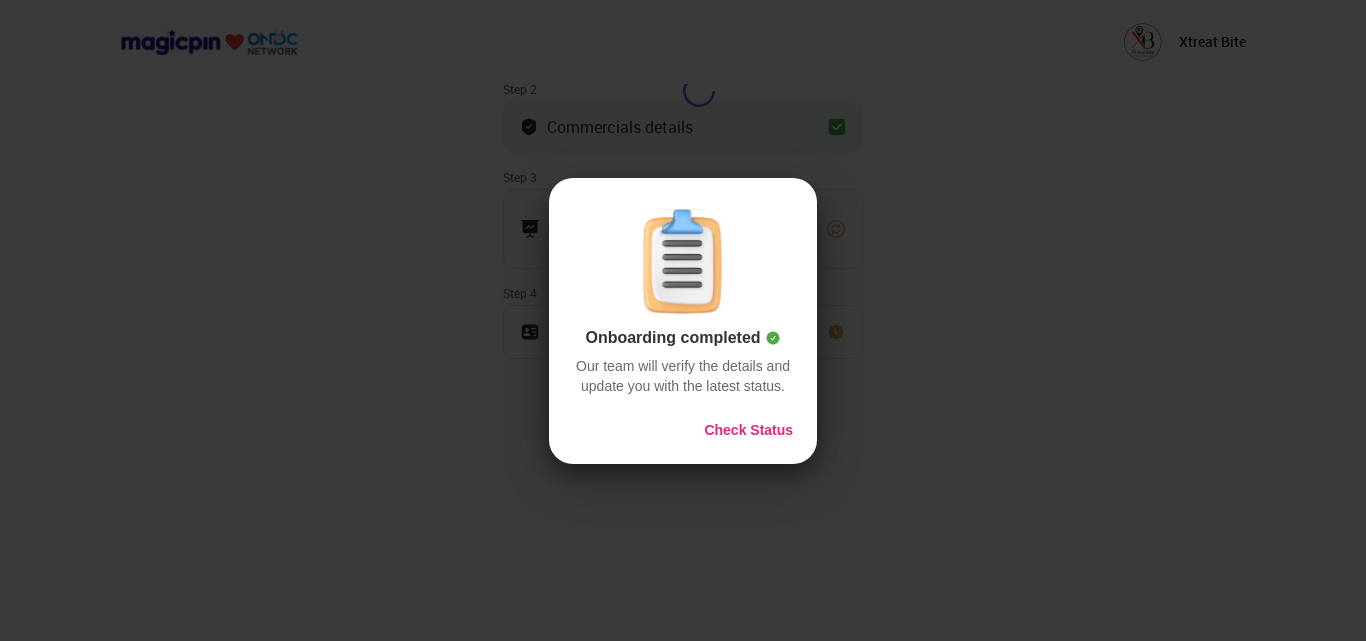scroll, scrollTop: 196, scrollLeft: 0, axis: vertical 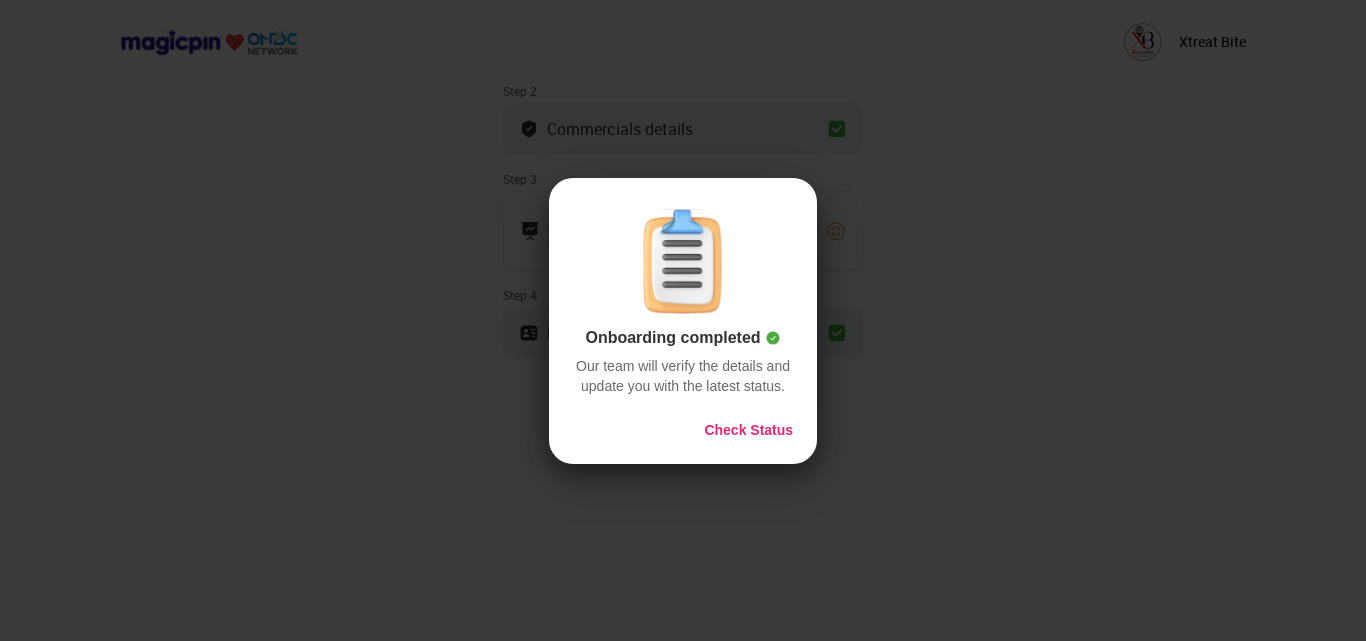 click on "Check Status" at bounding box center [748, 430] 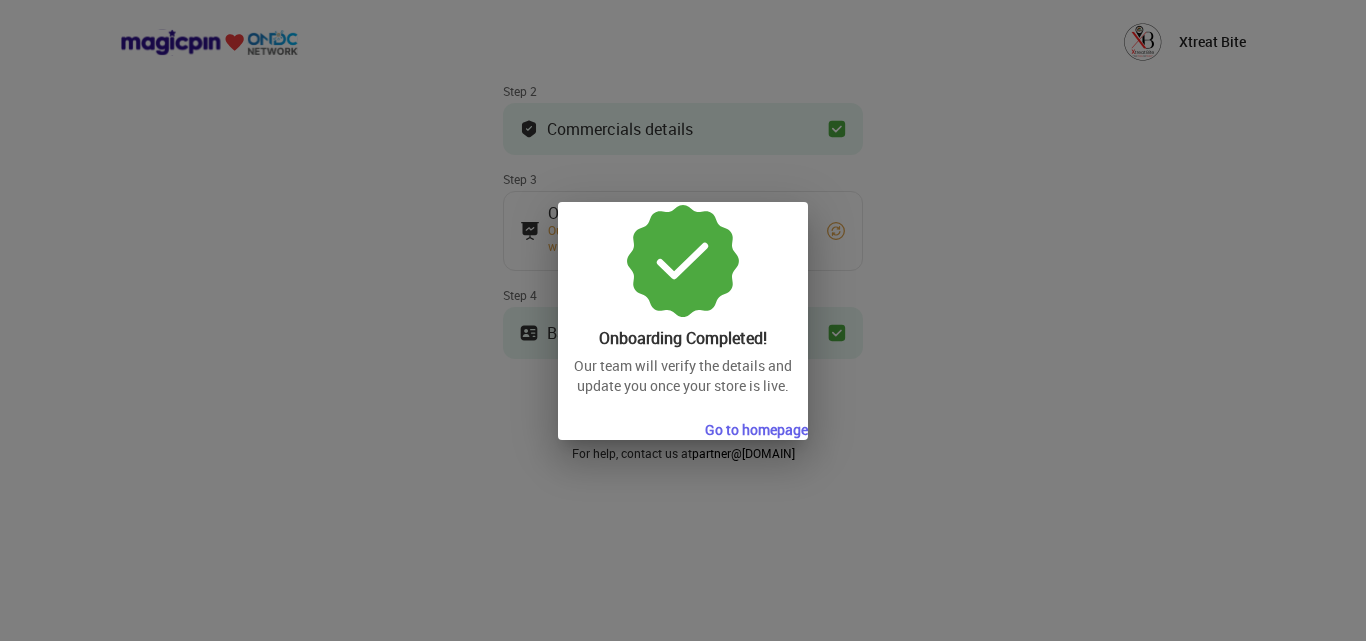 click on "Go to homepage" at bounding box center (756, 430) 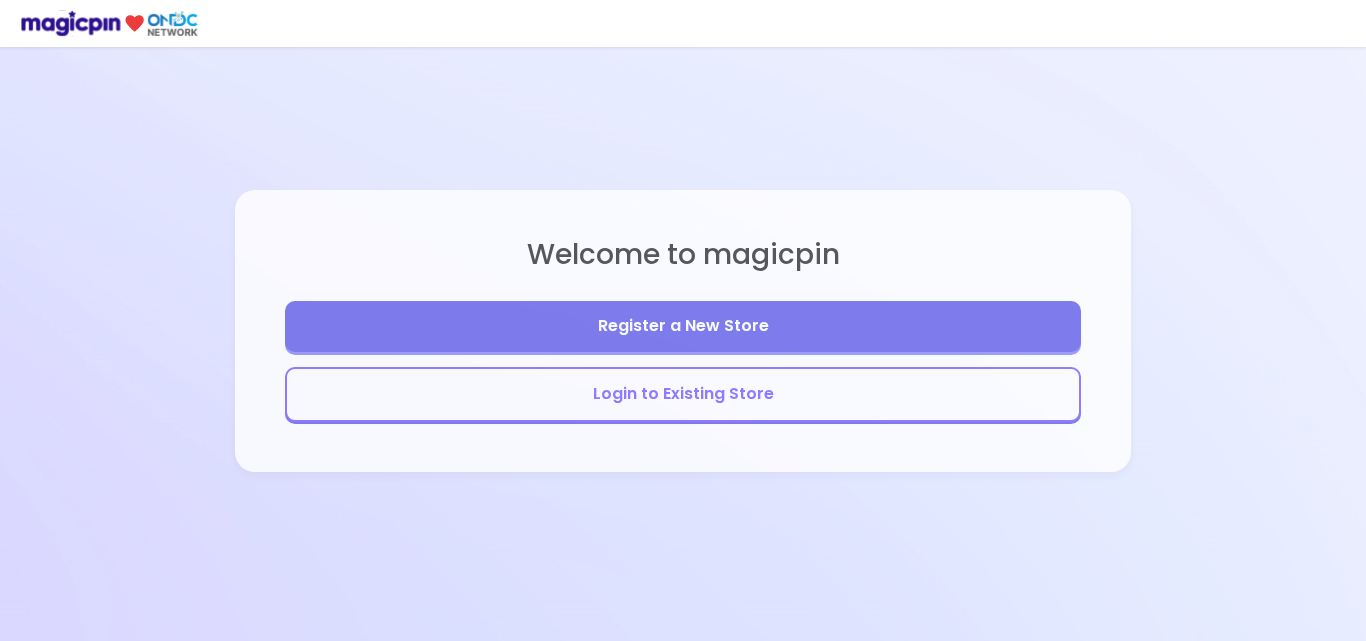 click on "Register a New Store" at bounding box center (683, 326) 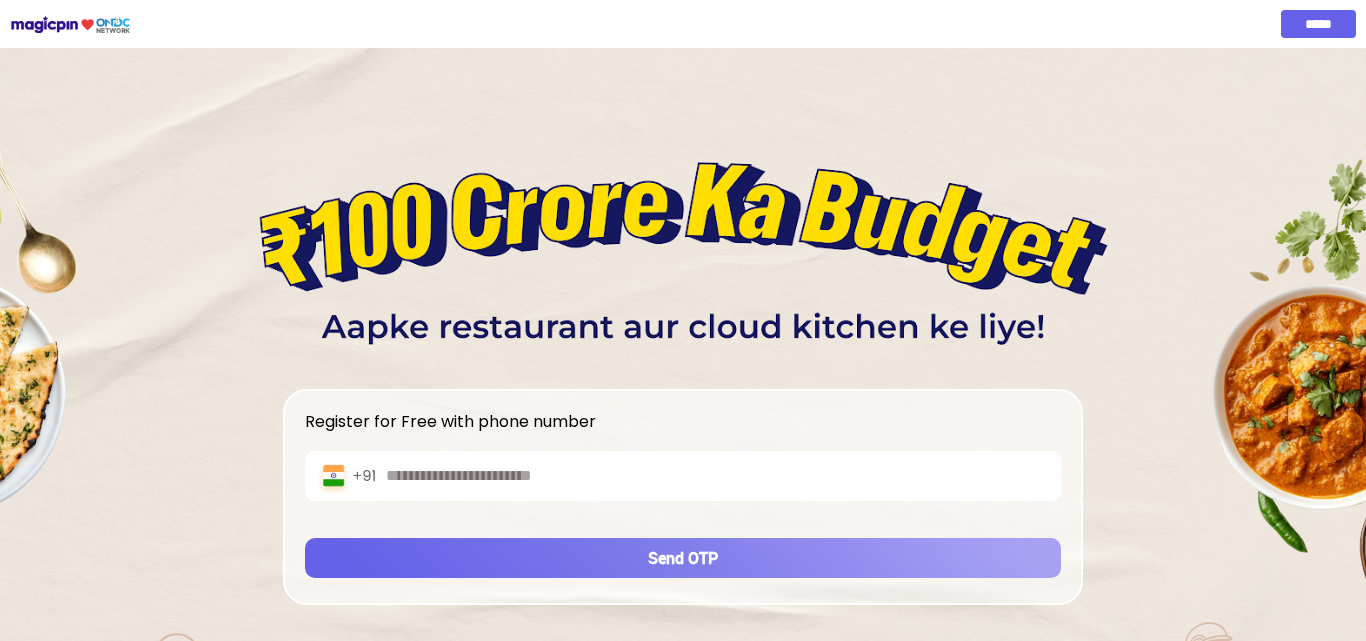 click on "*****" at bounding box center (1318, 24) 